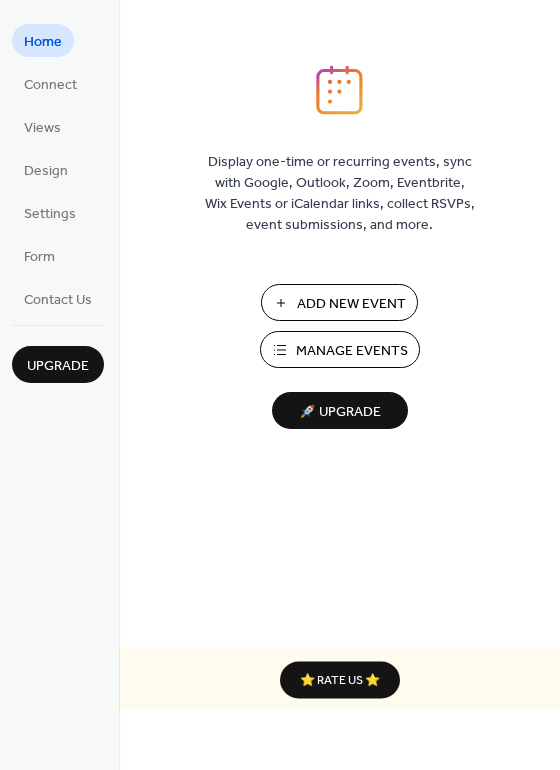 scroll, scrollTop: 0, scrollLeft: 0, axis: both 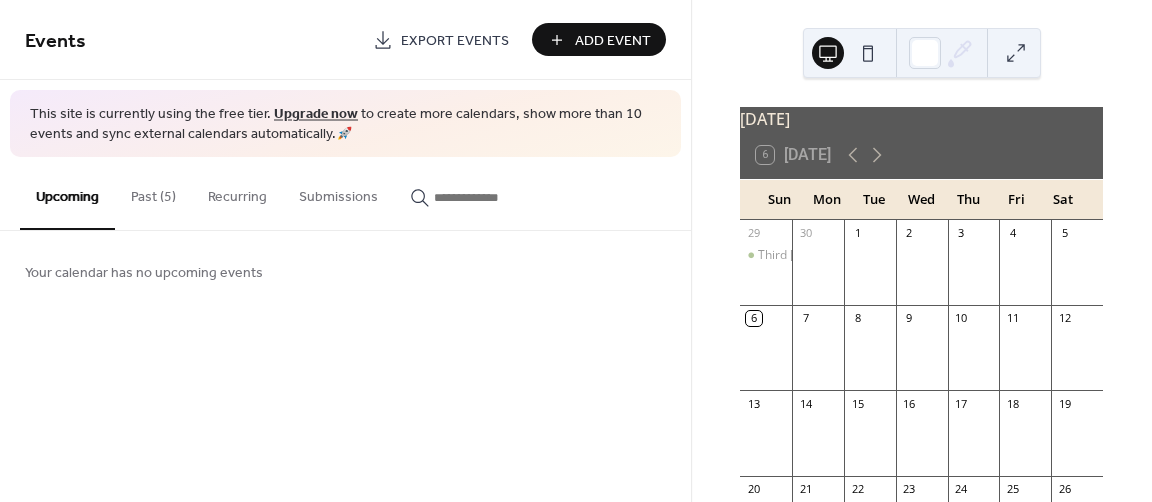 click on "Past  (5)" at bounding box center (153, 192) 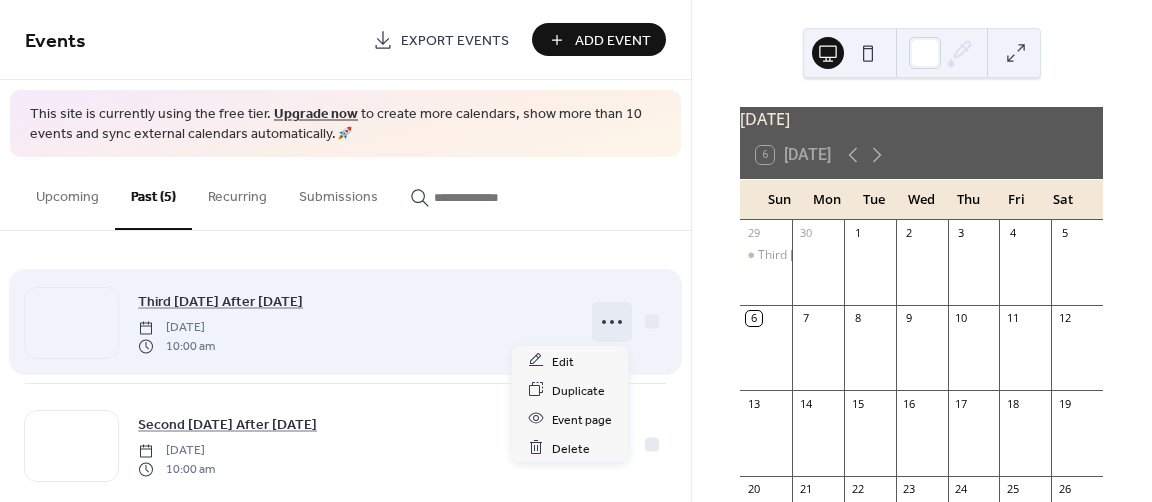 click 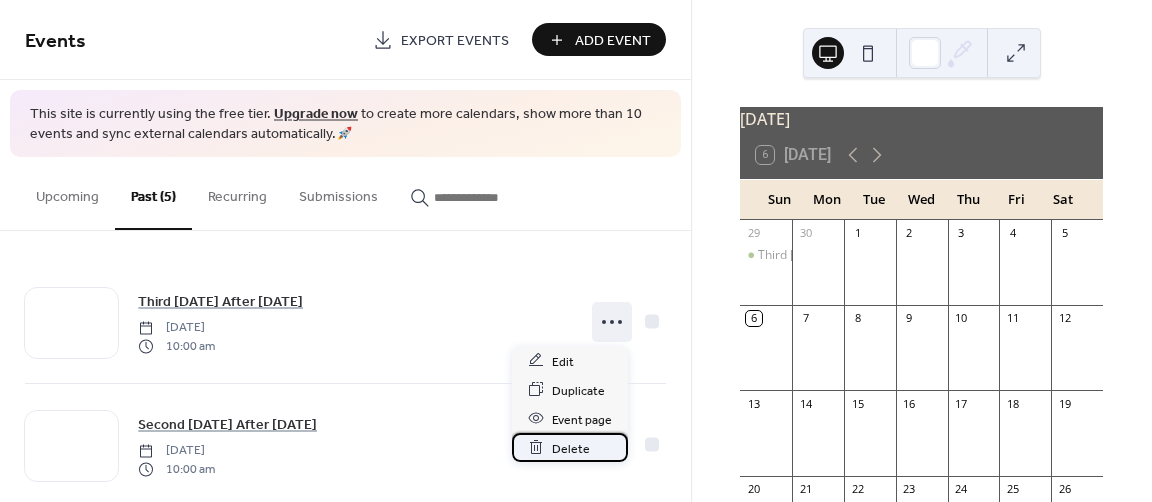 click on "Delete" at bounding box center (571, 448) 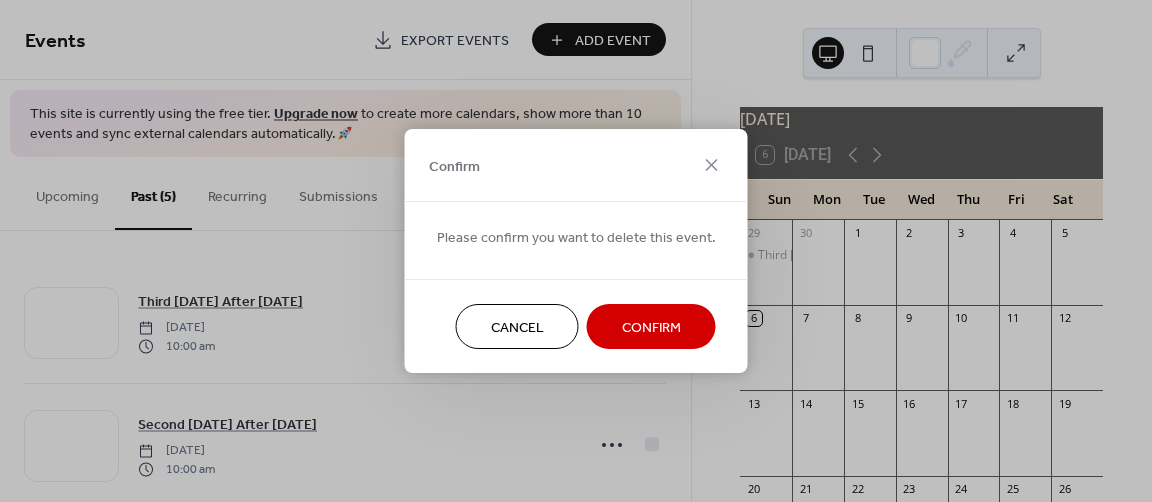 click on "Confirm" at bounding box center (651, 328) 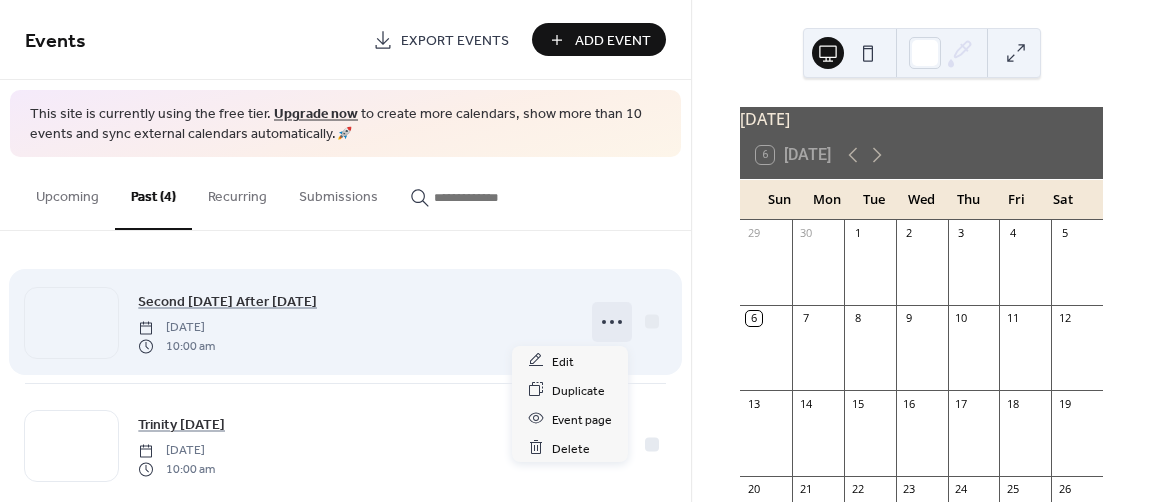 click 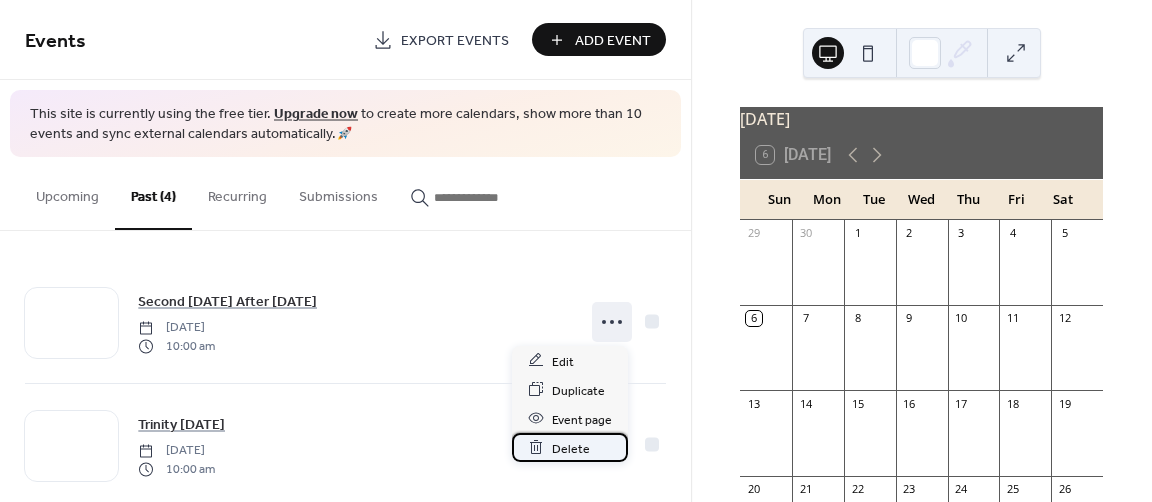 click on "Delete" at bounding box center [571, 448] 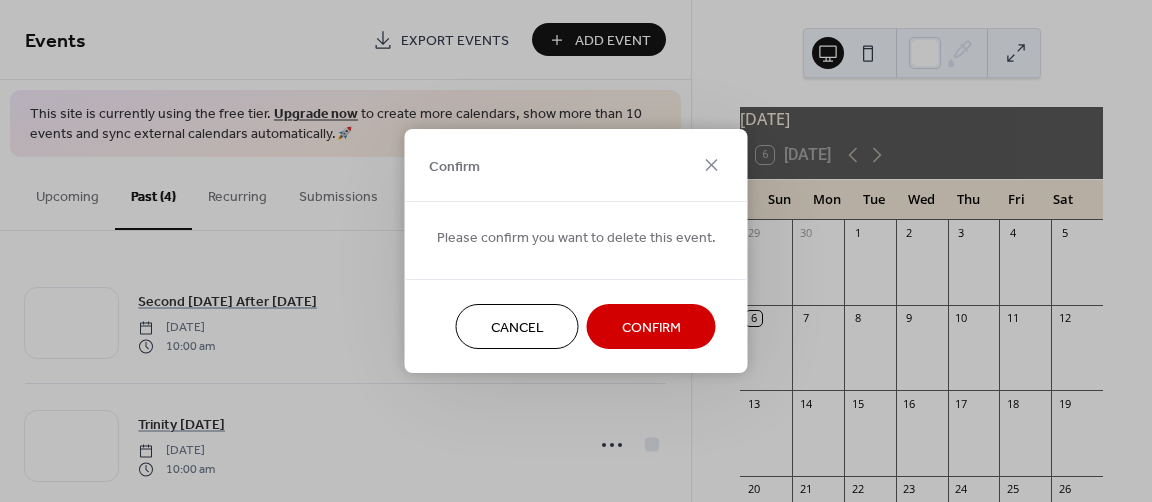 click on "Confirm" at bounding box center (651, 328) 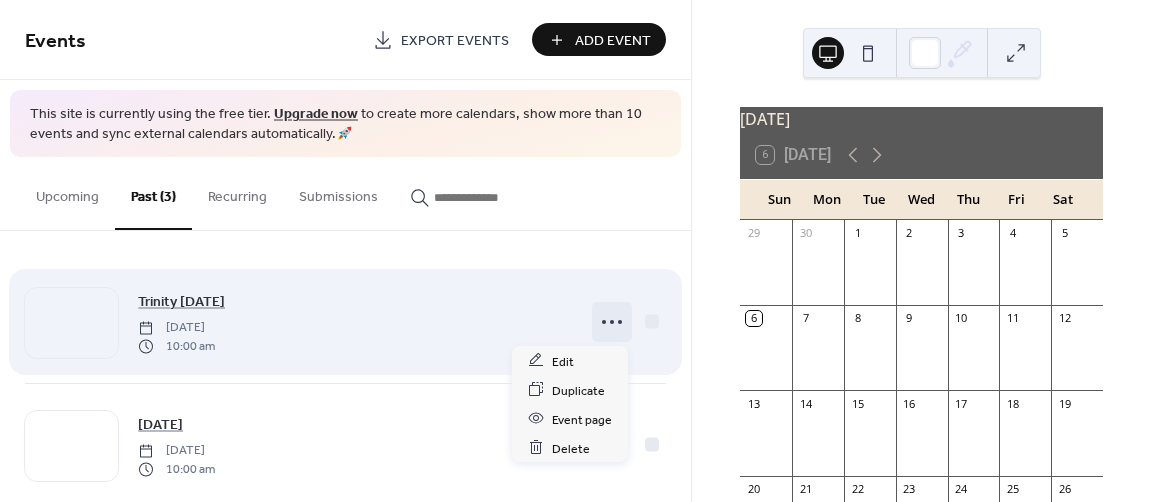 click 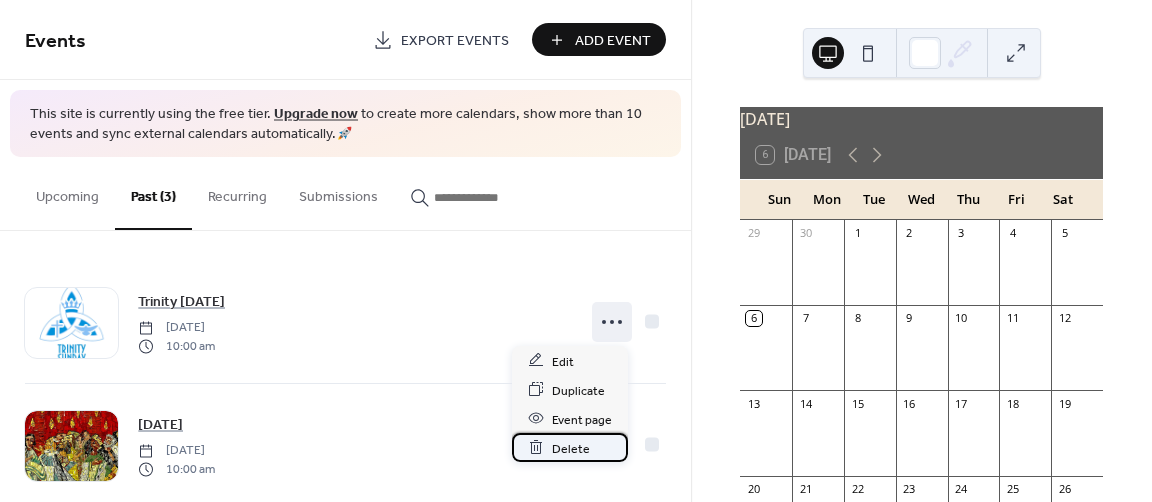 click on "Delete" at bounding box center (571, 448) 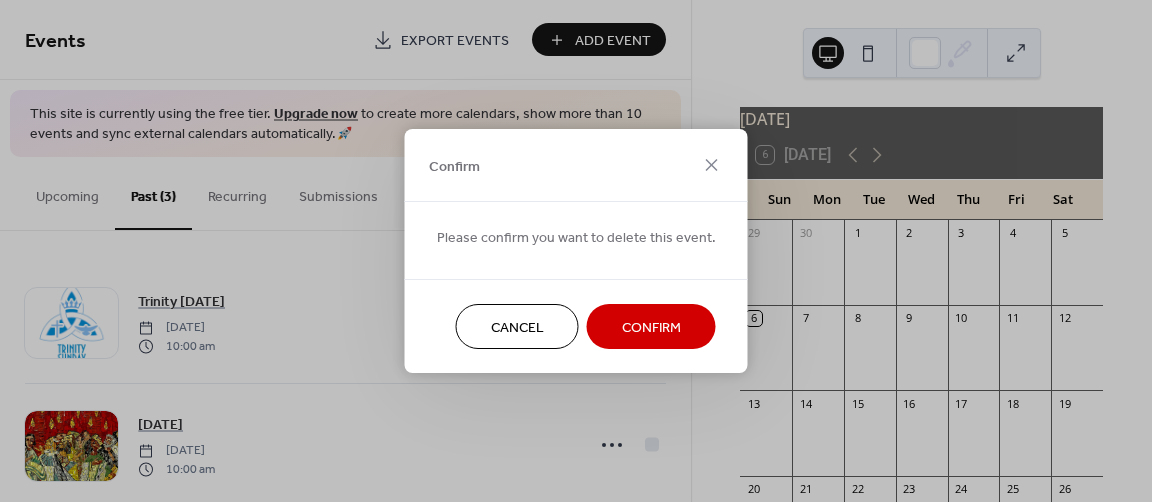 click on "Confirm" at bounding box center [651, 328] 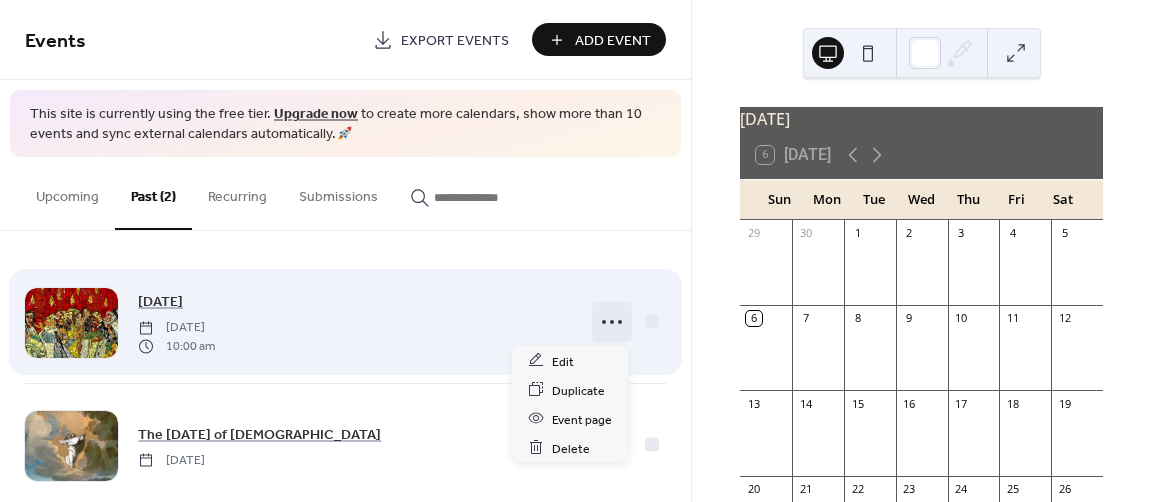 click 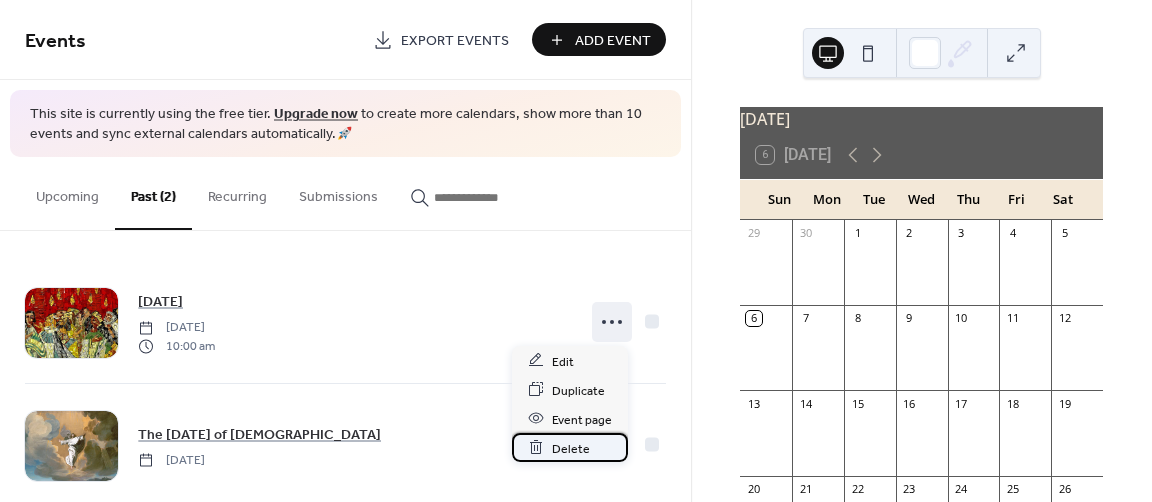 click on "Delete" at bounding box center [571, 448] 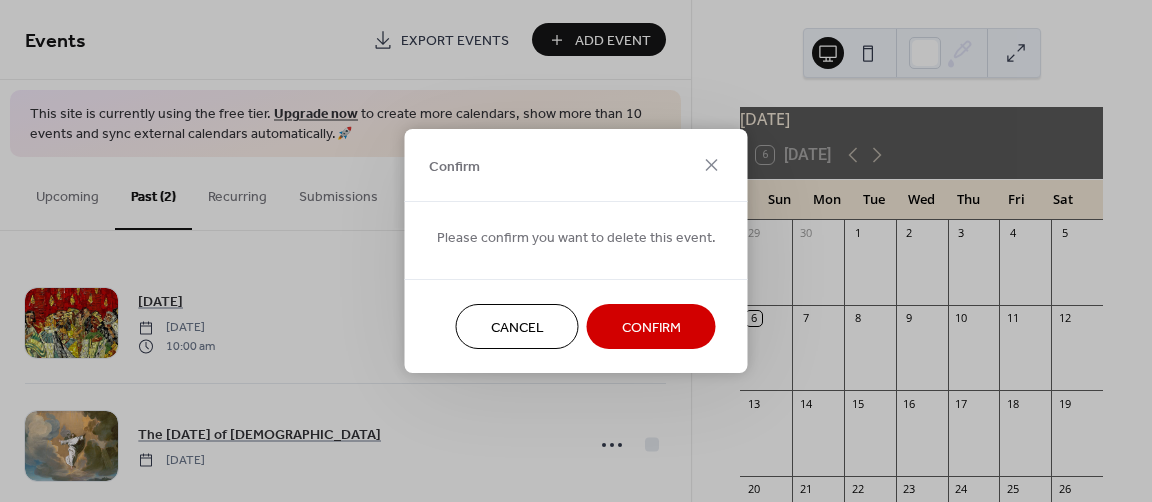 click on "Confirm" at bounding box center (651, 328) 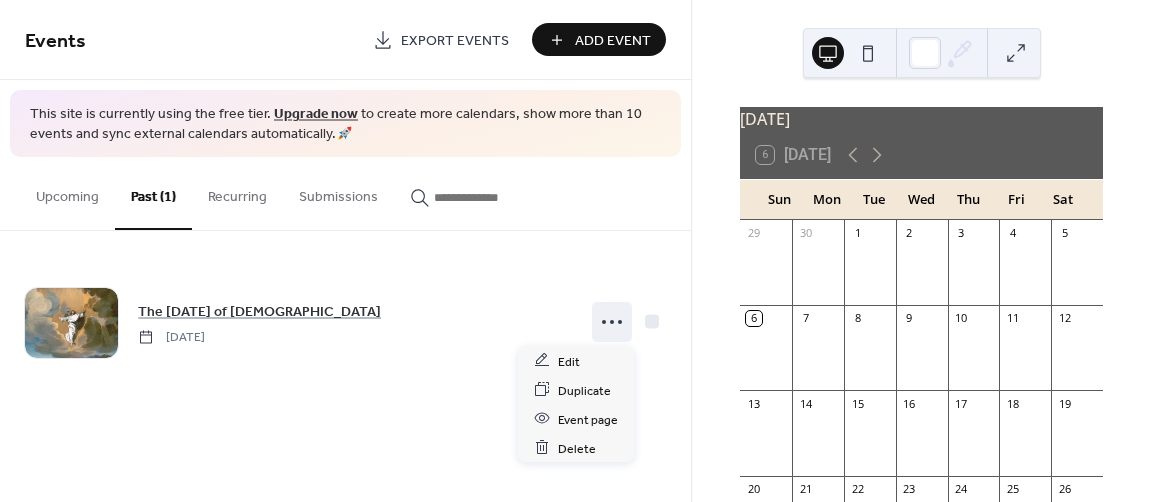 click 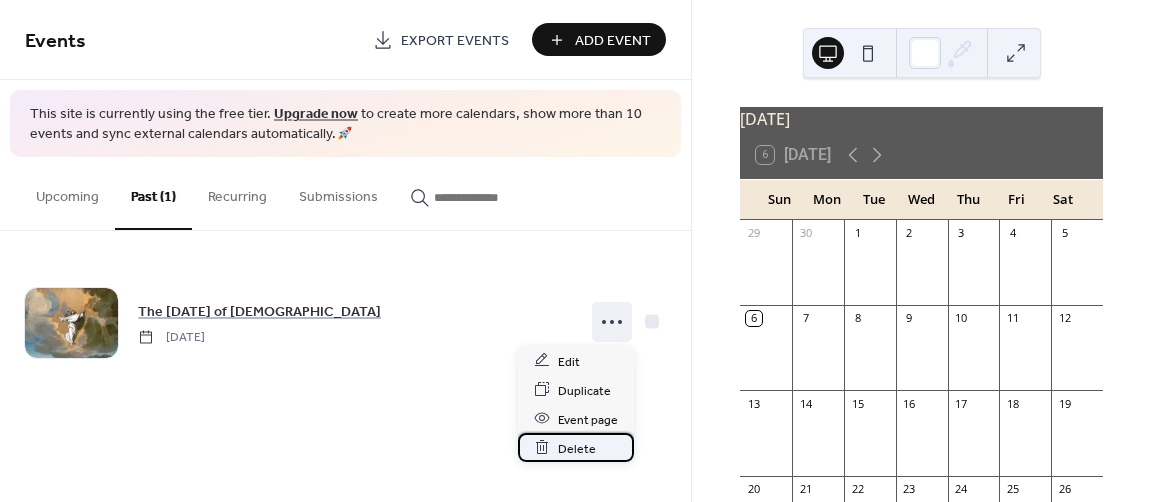 click on "Delete" at bounding box center (577, 448) 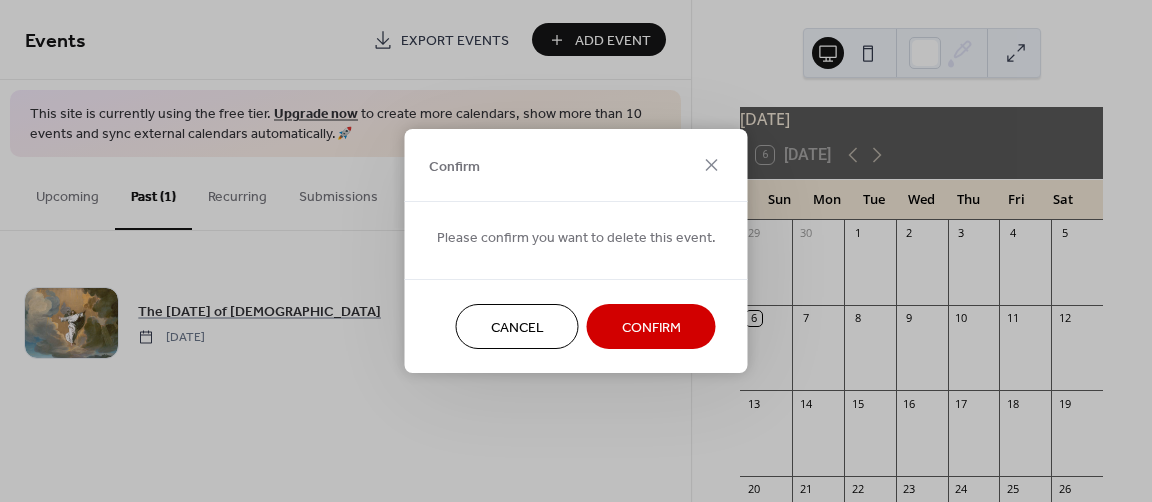 click on "Confirm" at bounding box center [651, 328] 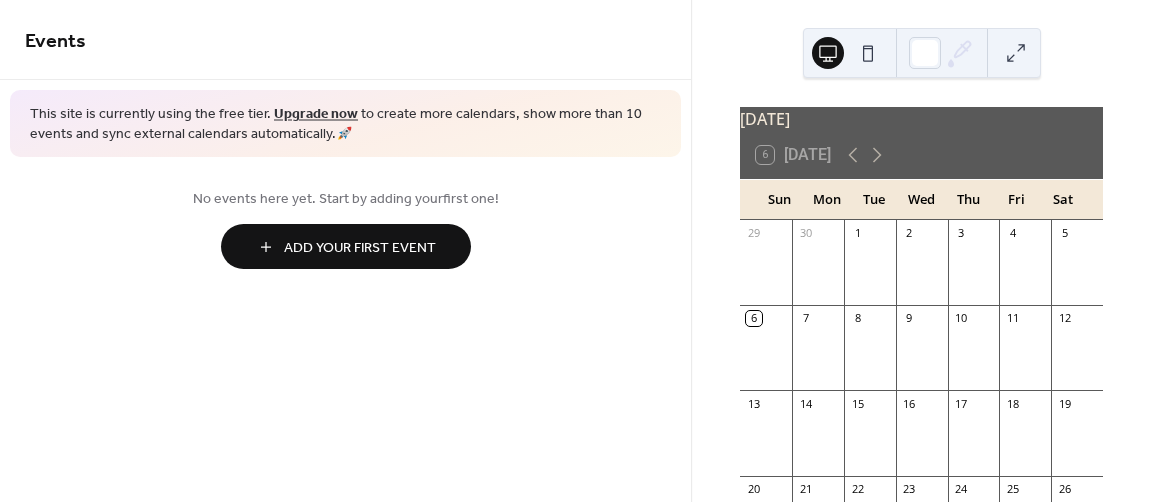 click on "Add Your First Event" at bounding box center [360, 248] 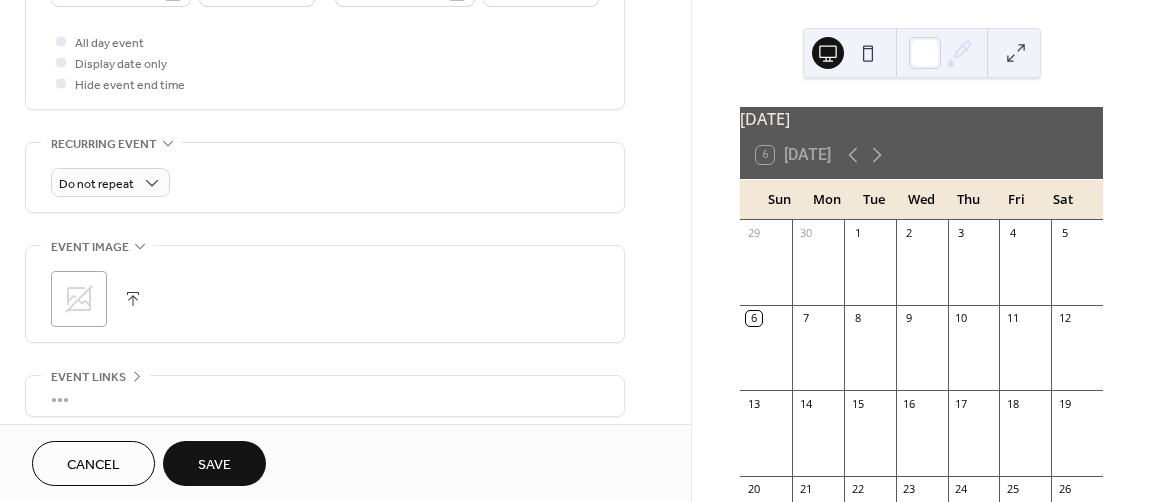 scroll, scrollTop: 371, scrollLeft: 0, axis: vertical 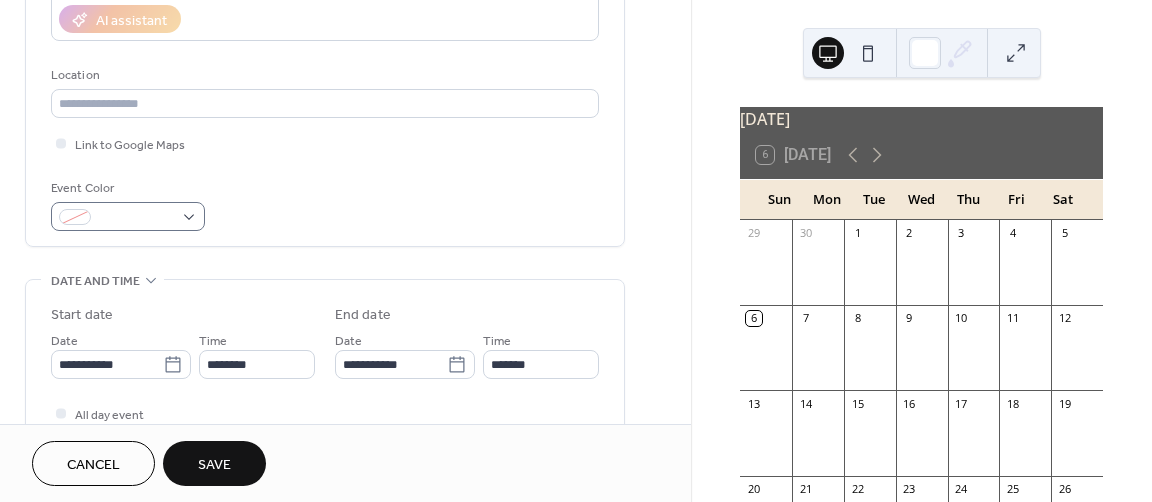type on "**********" 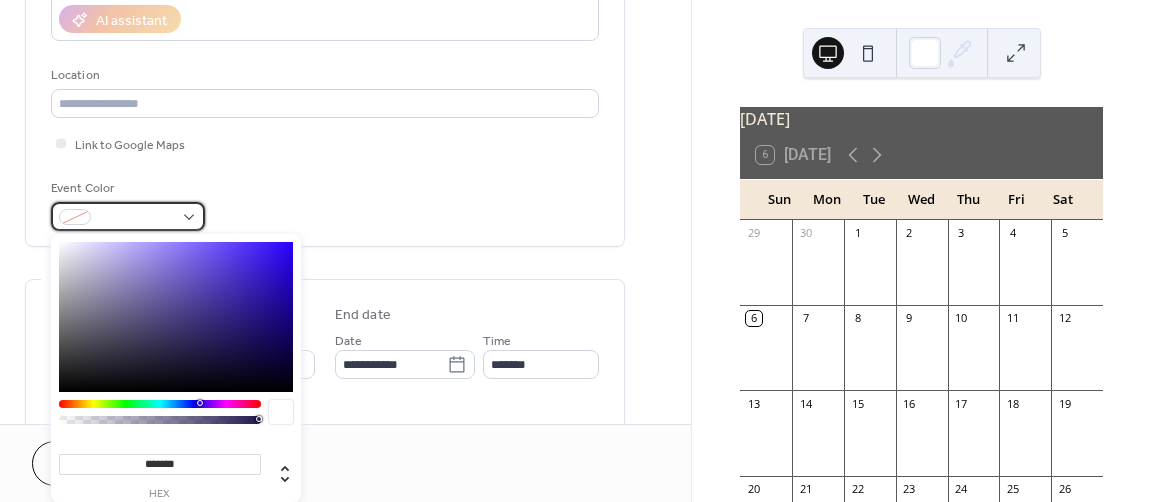 click at bounding box center [128, 216] 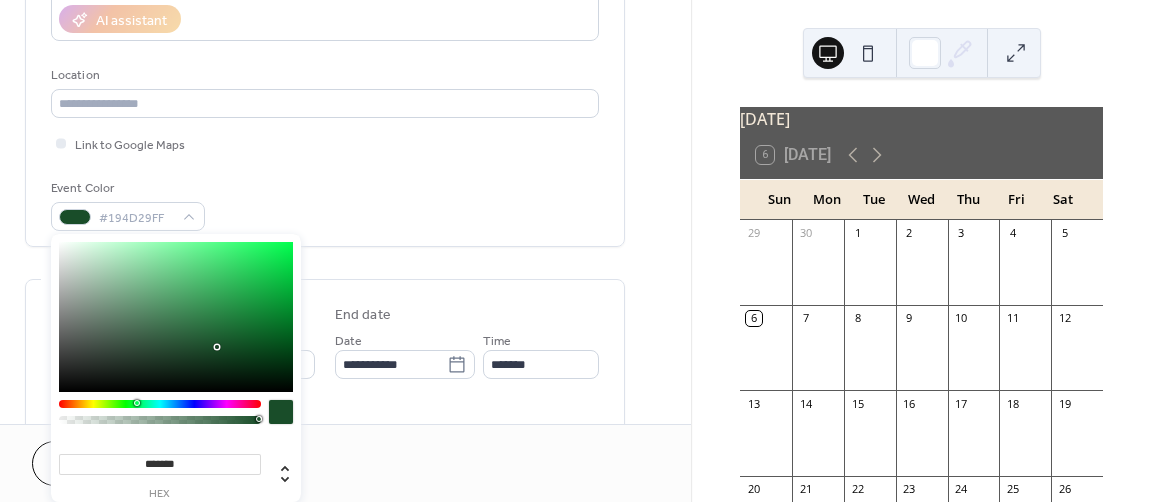 click at bounding box center (160, 404) 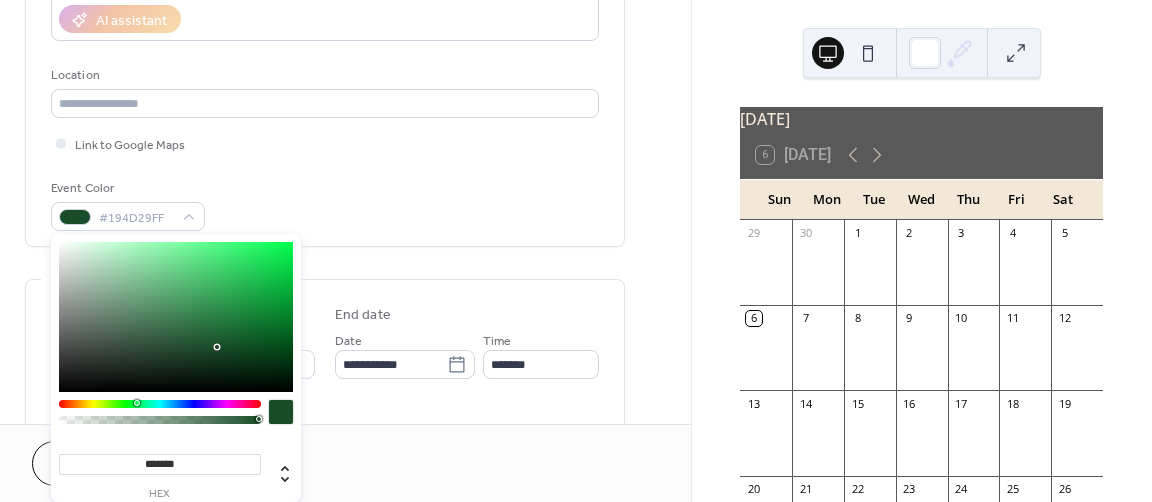 type on "*******" 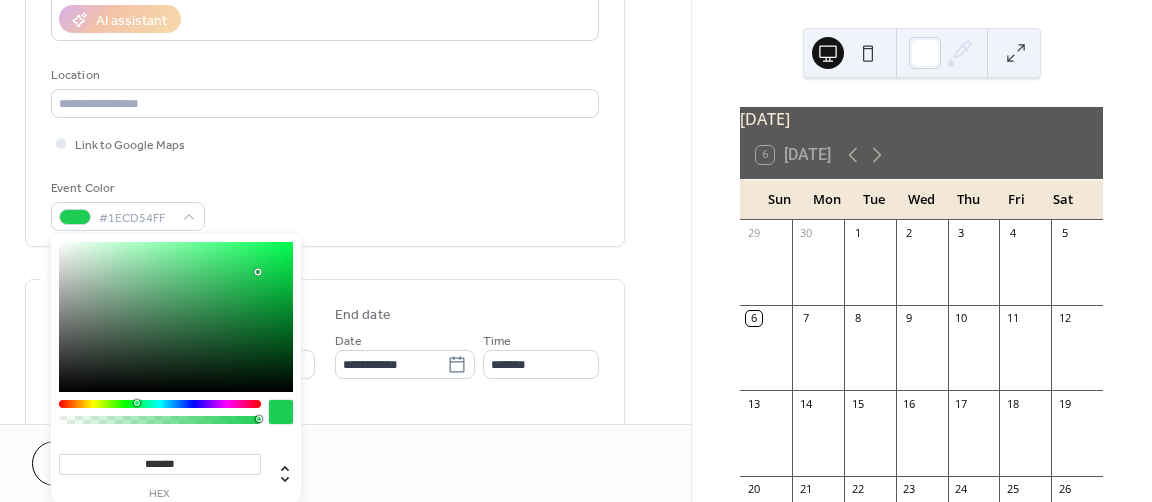click at bounding box center (176, 317) 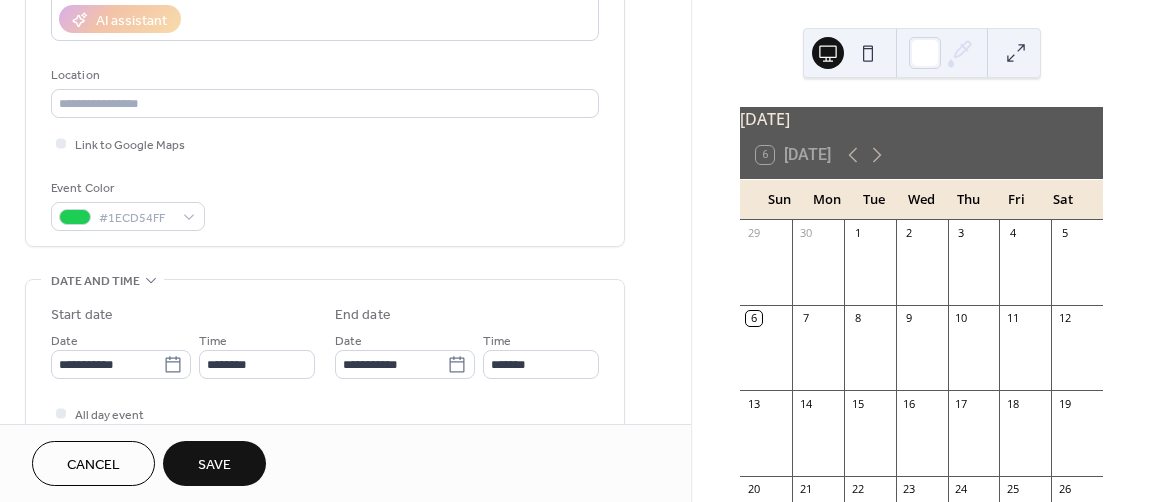 click on "Cancel Save" at bounding box center (345, 463) 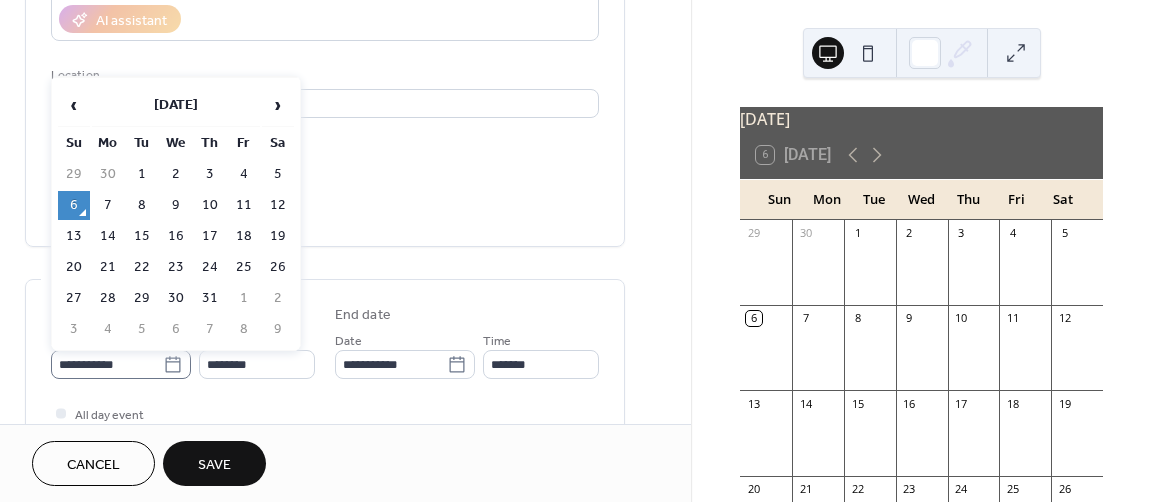 click 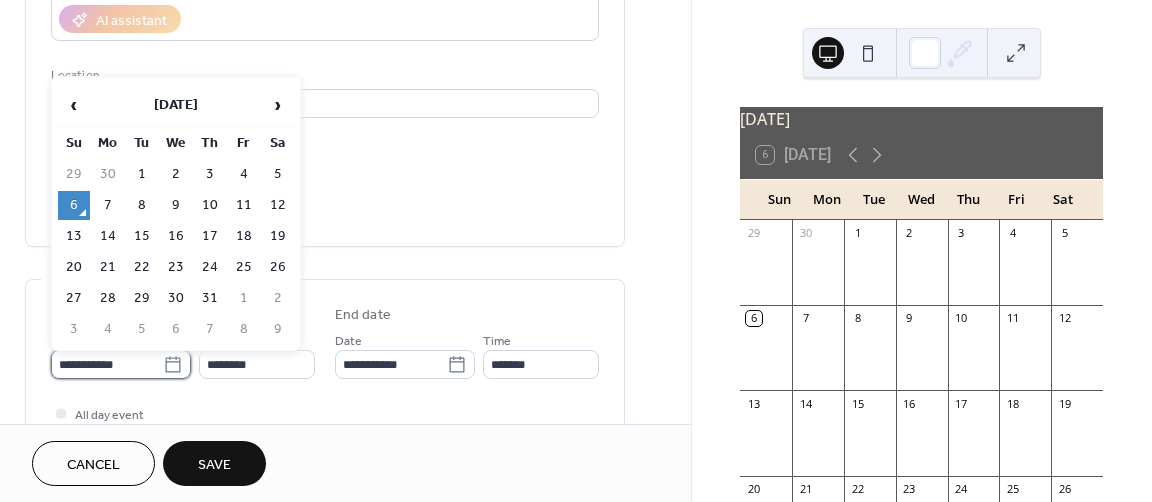 click on "**********" at bounding box center (107, 364) 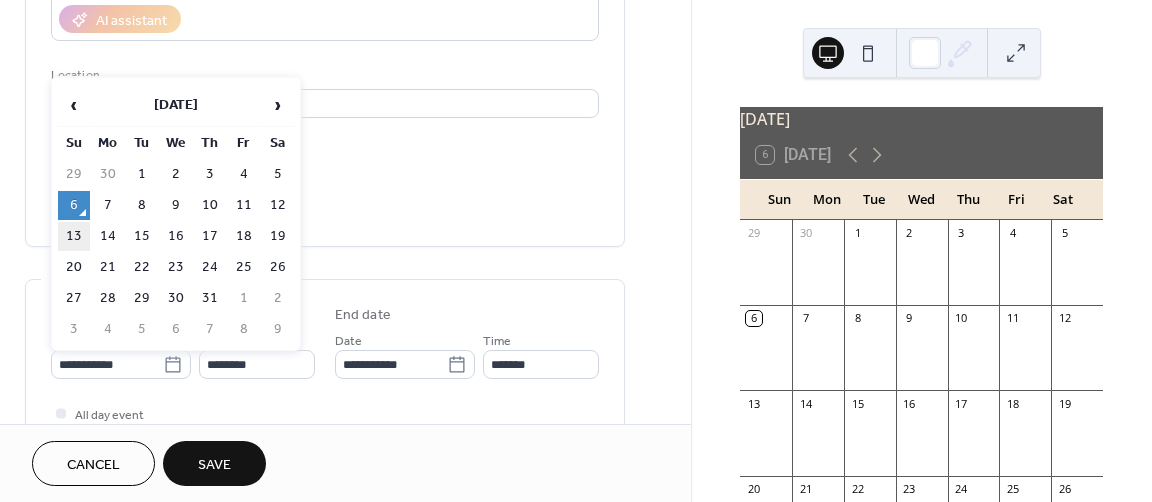 click on "13" at bounding box center [74, 236] 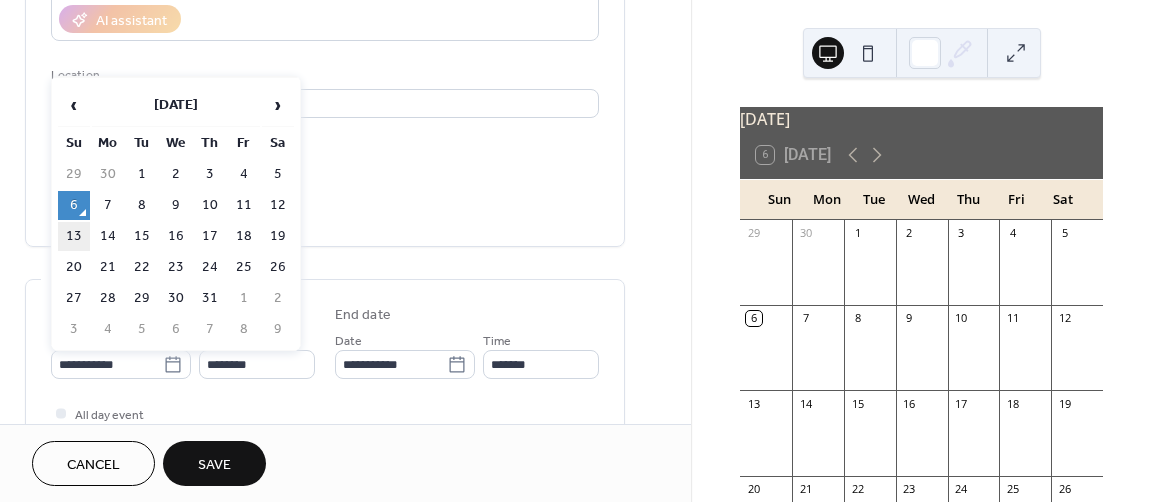 type on "**********" 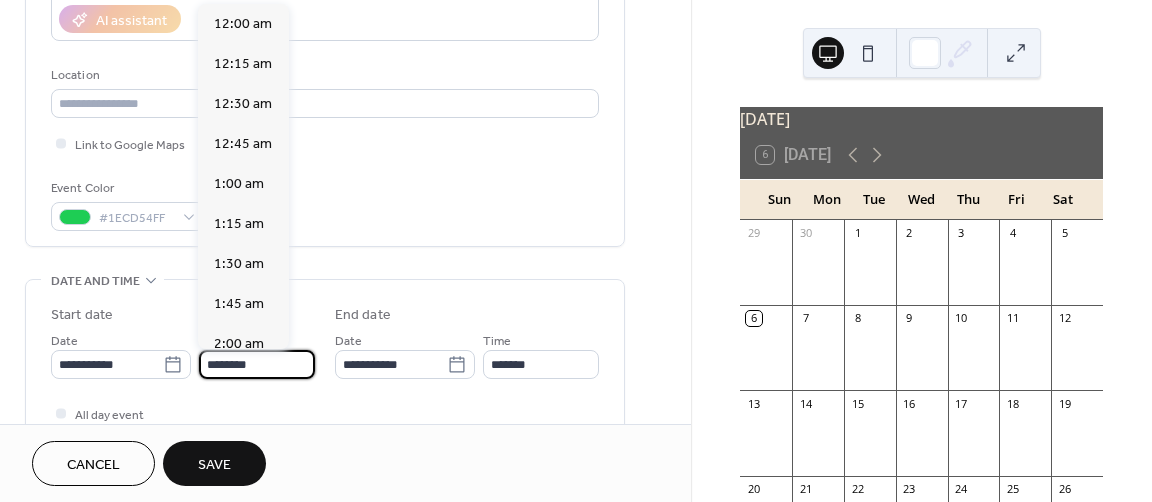 click on "********" at bounding box center [257, 364] 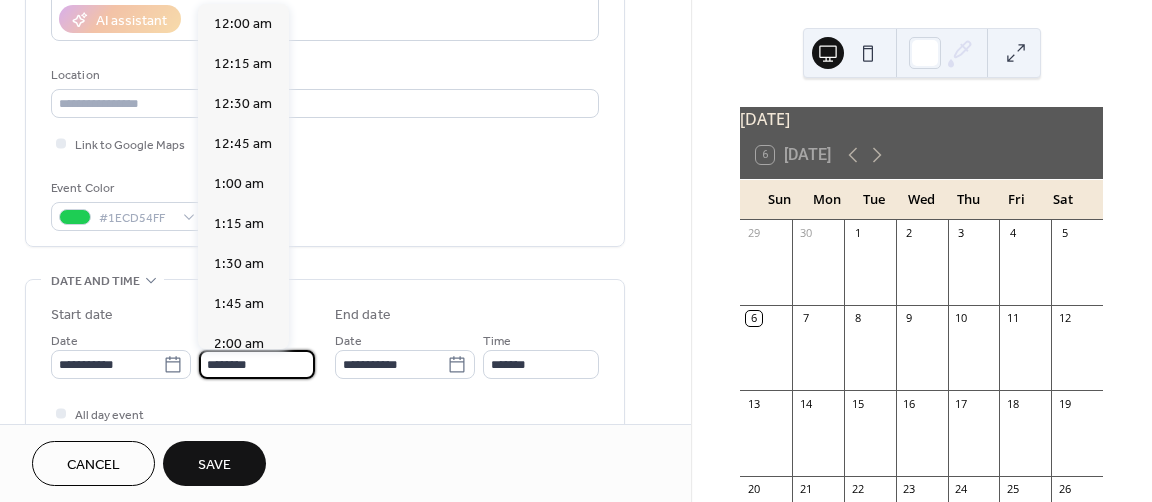 scroll, scrollTop: 1936, scrollLeft: 0, axis: vertical 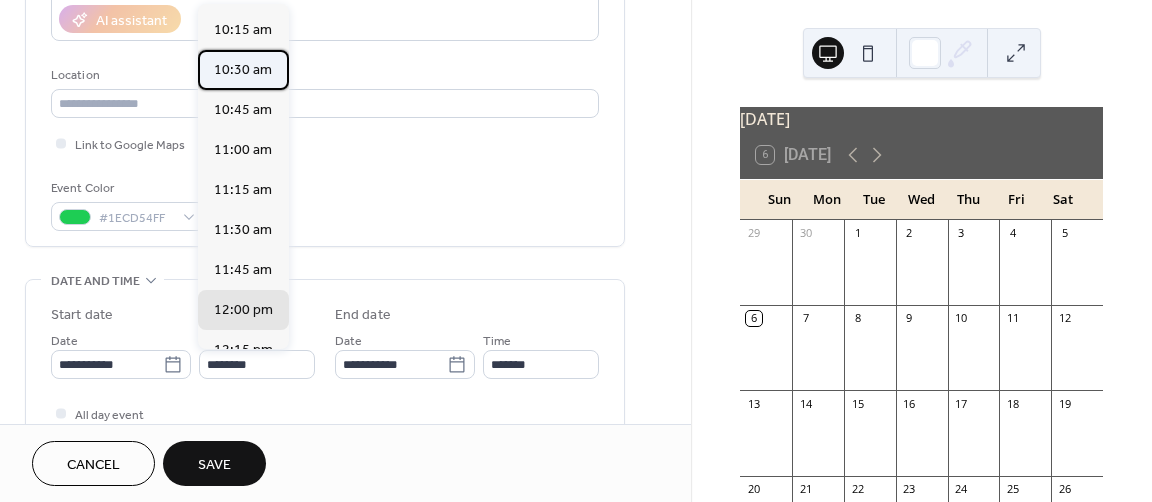 click on "10:30 am" at bounding box center [243, 70] 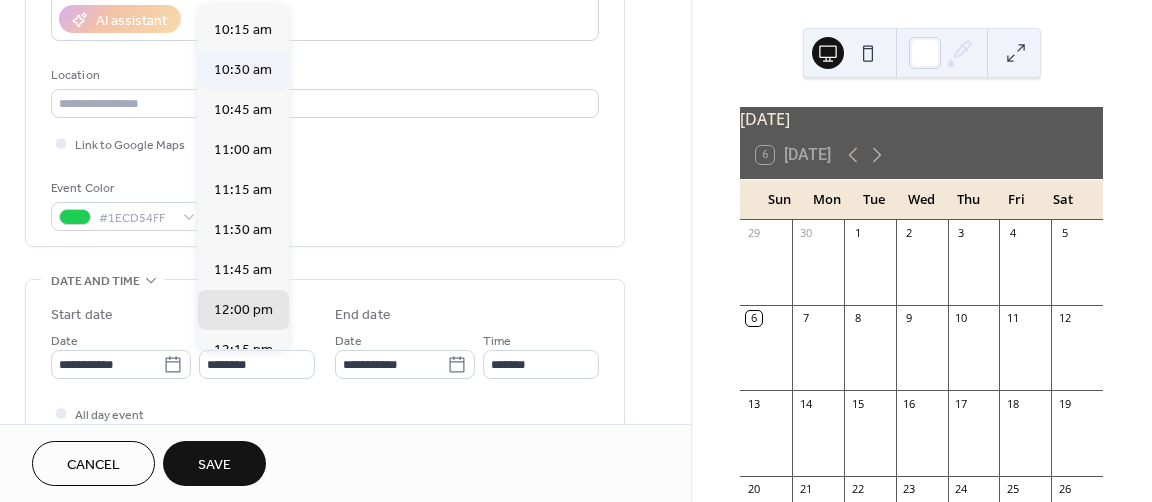 type on "********" 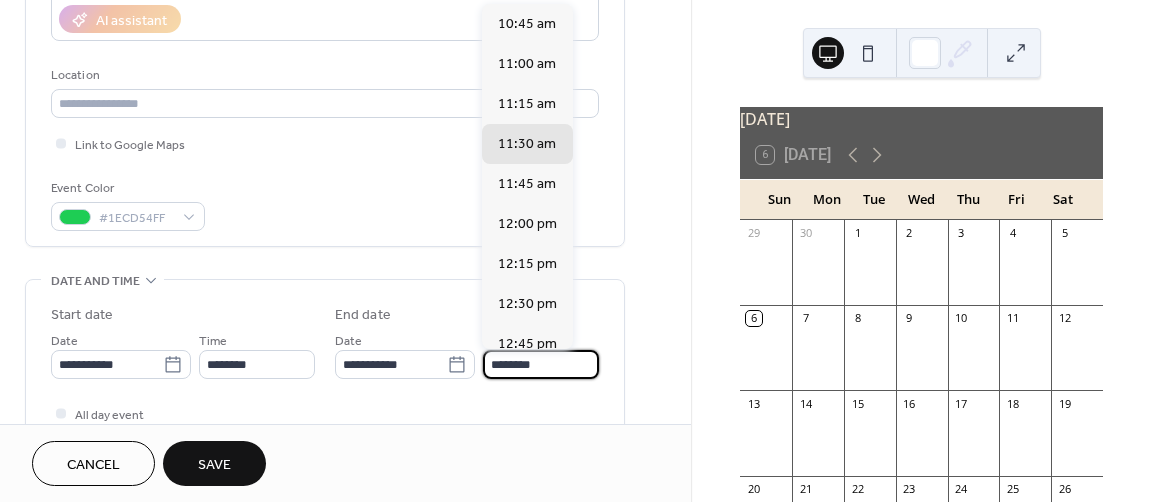click on "********" at bounding box center (541, 364) 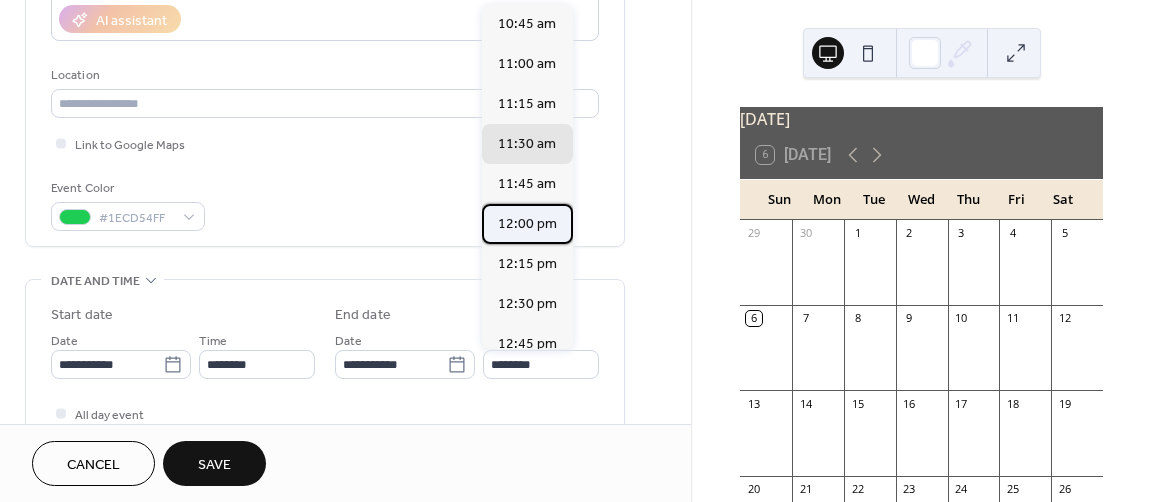 click on "12:00 pm" at bounding box center [527, 224] 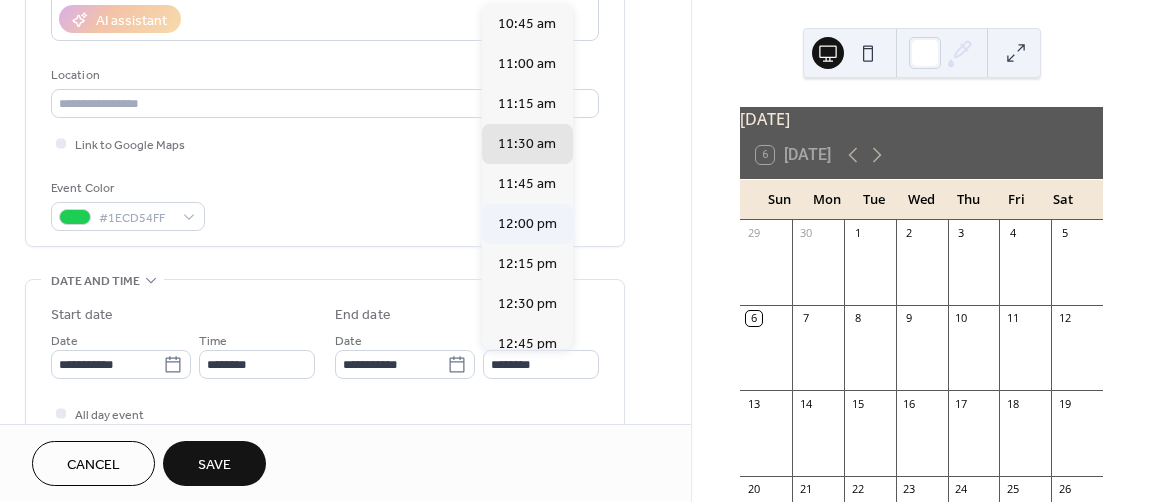 type on "********" 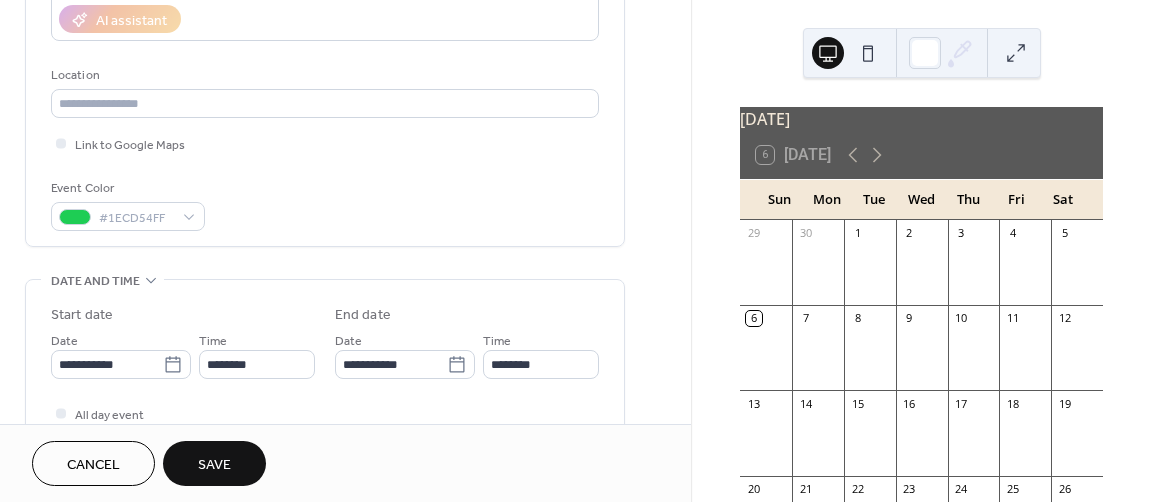 scroll, scrollTop: 743, scrollLeft: 0, axis: vertical 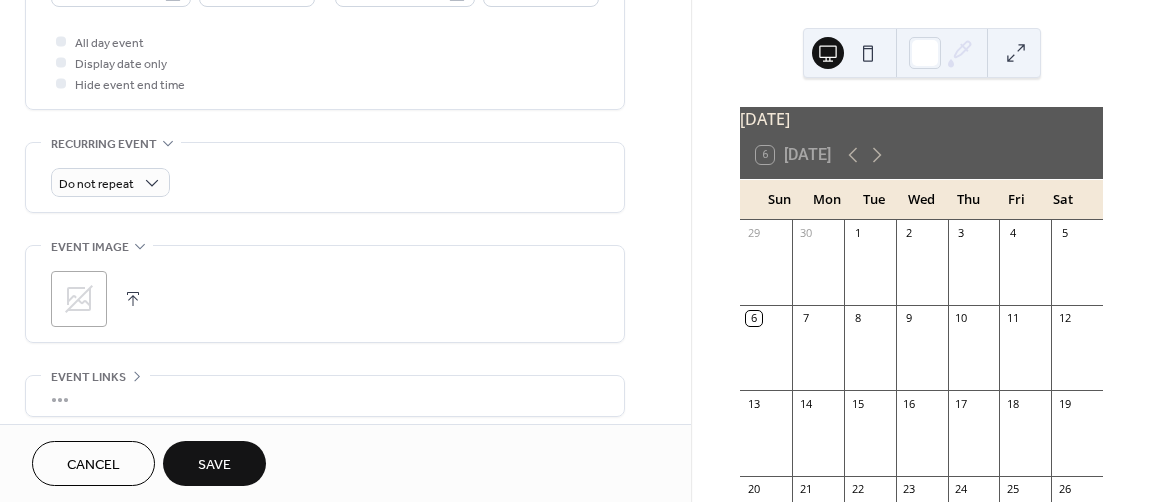 click at bounding box center [133, 299] 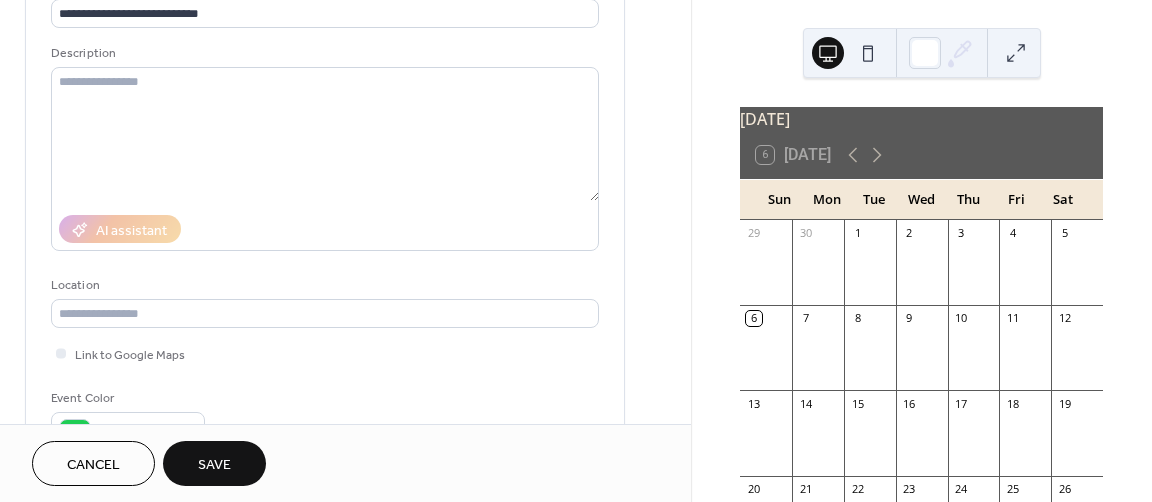 scroll, scrollTop: 155, scrollLeft: 0, axis: vertical 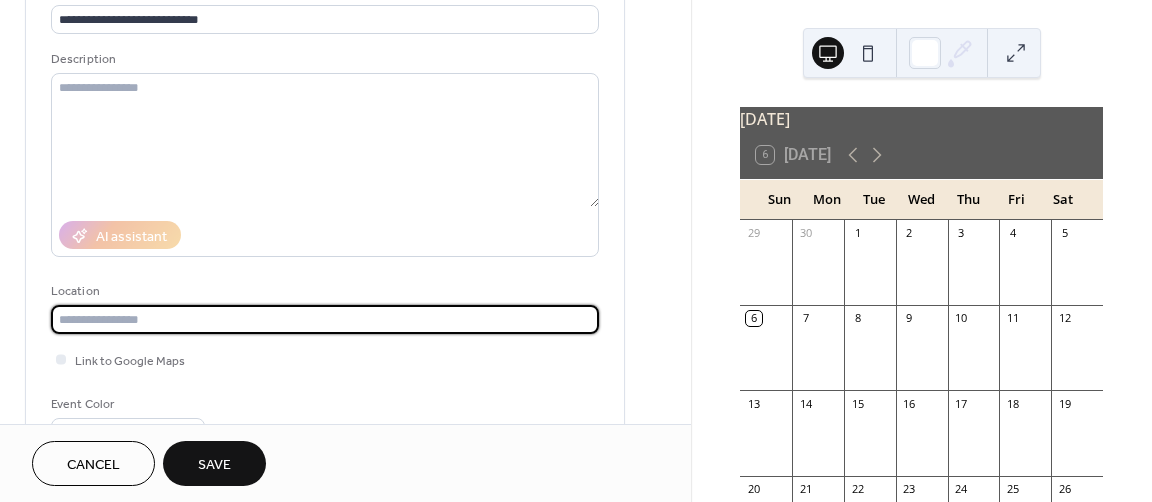 click at bounding box center (325, 319) 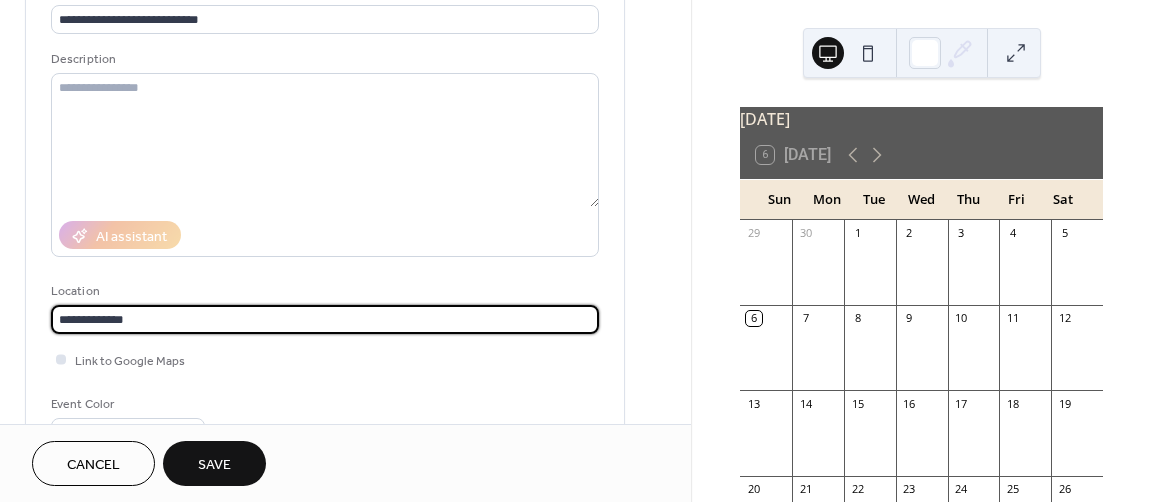 type on "**********" 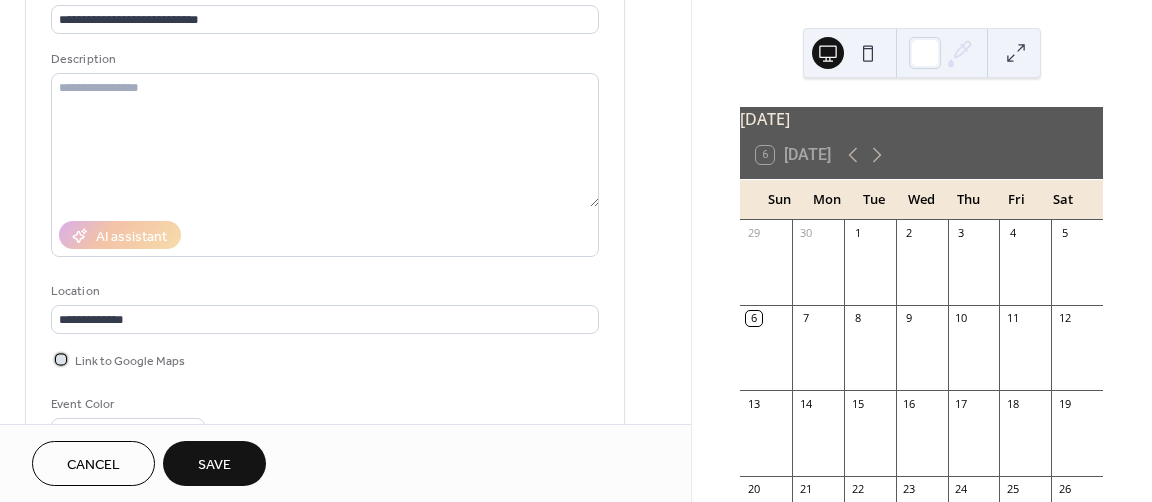 click at bounding box center (61, 359) 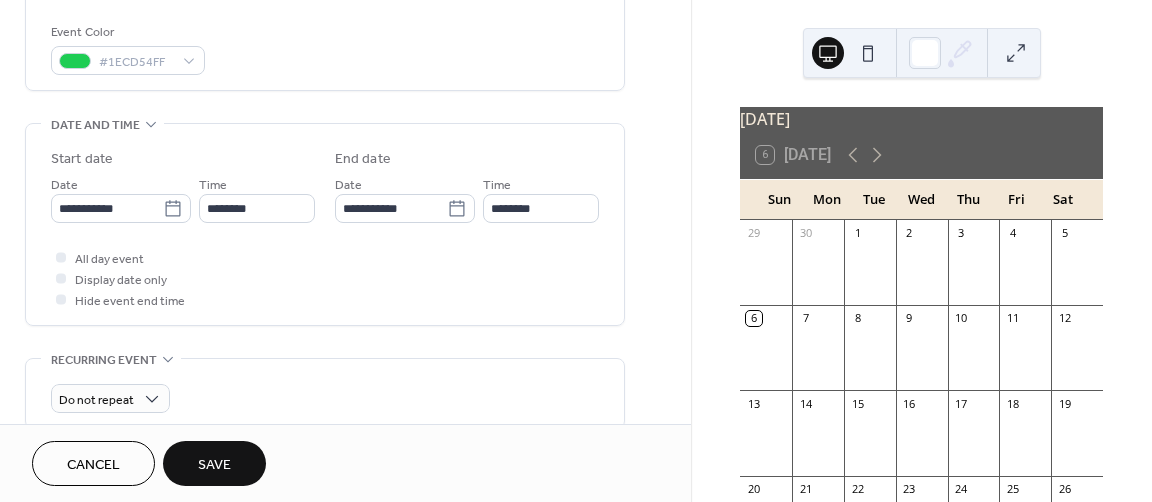 scroll, scrollTop: 898, scrollLeft: 0, axis: vertical 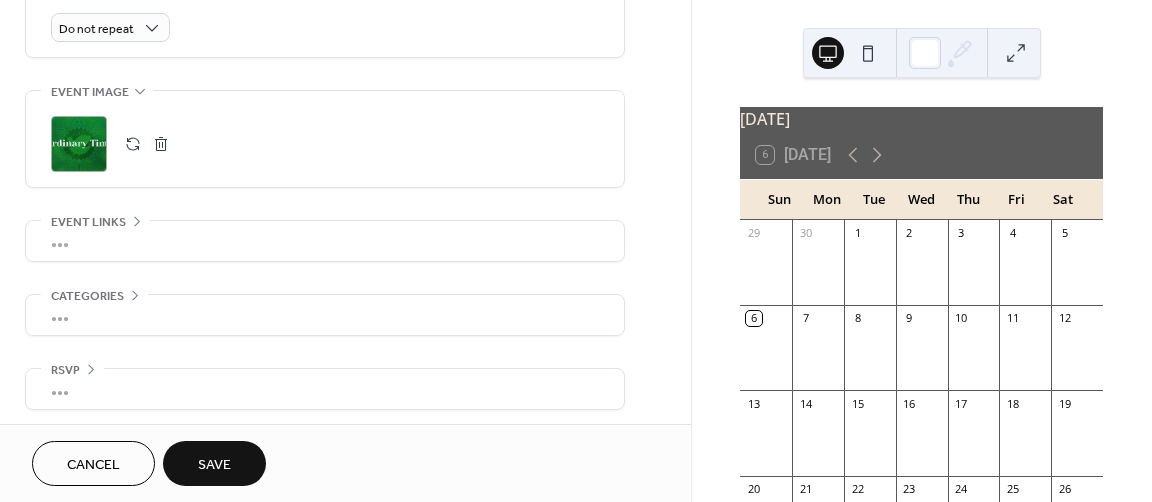 click on "Save" at bounding box center (214, 465) 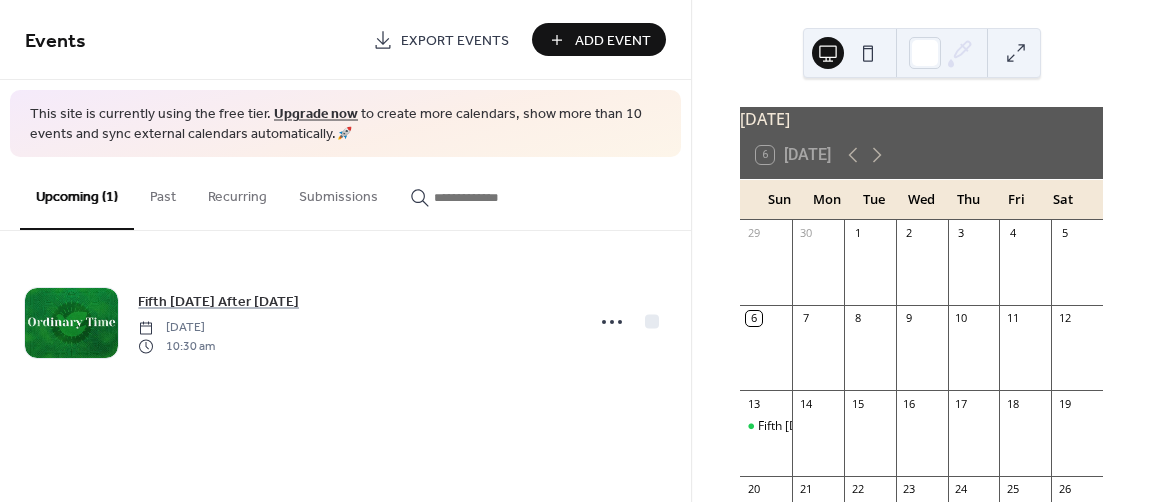 click on "Add Event" at bounding box center (613, 41) 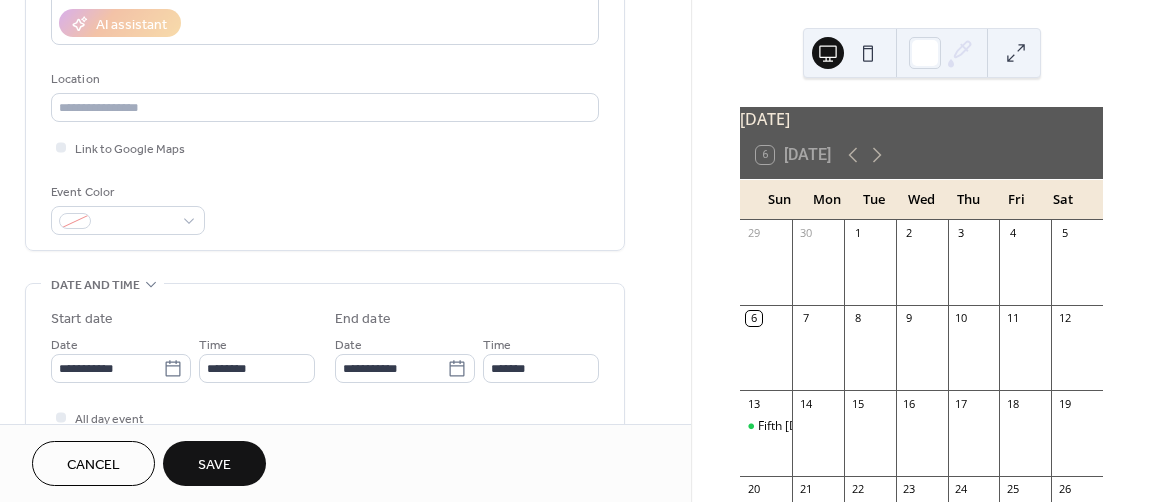 scroll, scrollTop: 371, scrollLeft: 0, axis: vertical 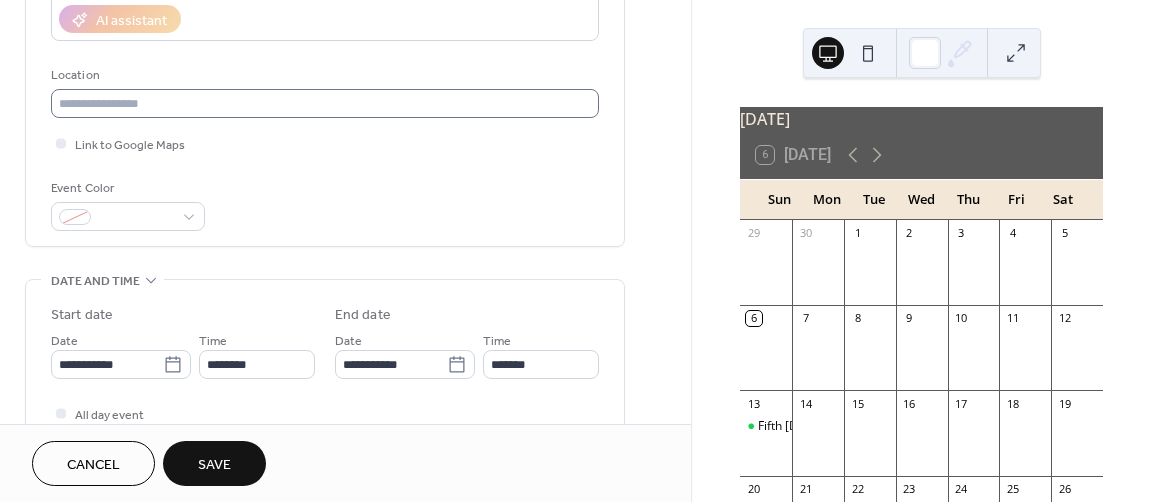 type on "**********" 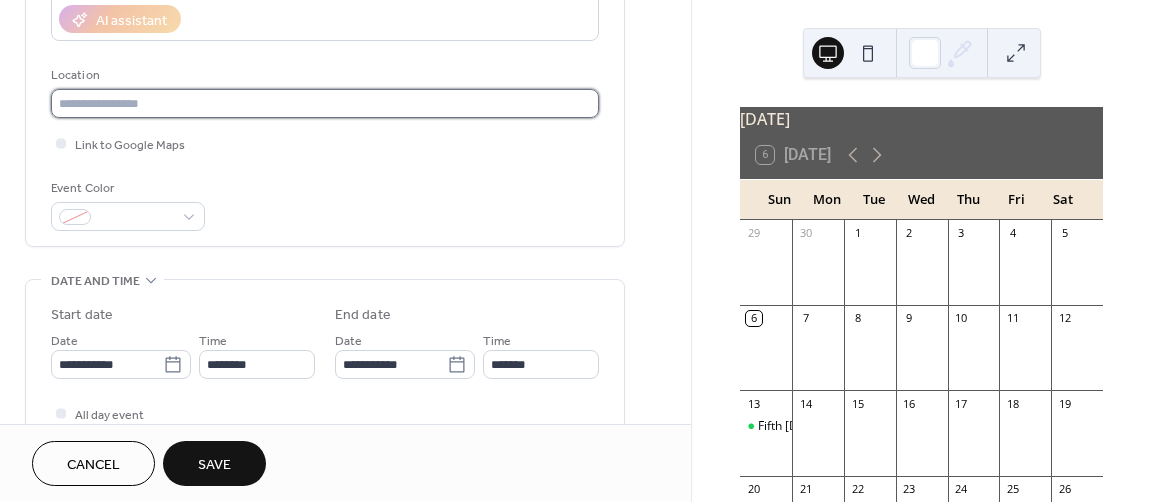 click at bounding box center [325, 103] 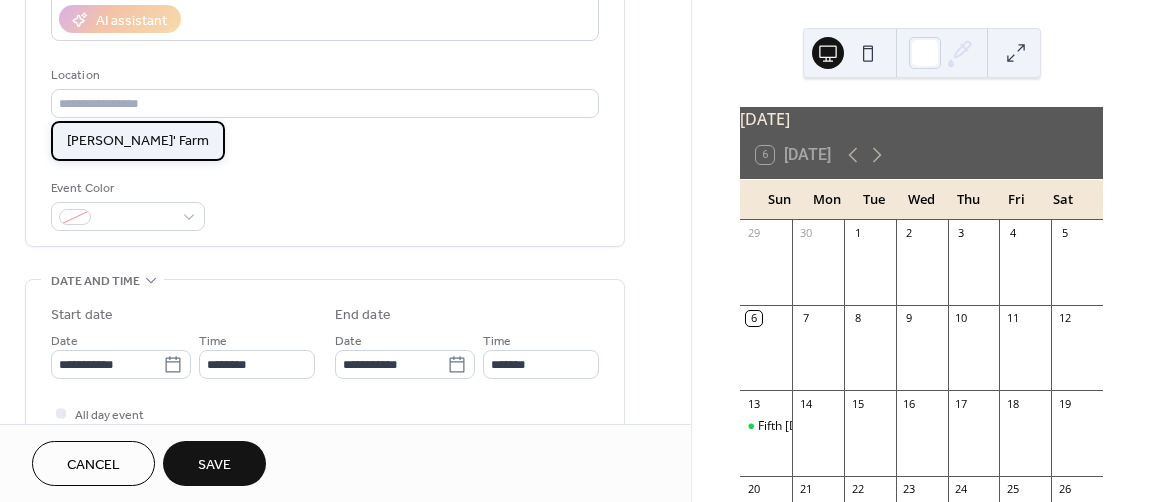 click on "[PERSON_NAME]' Farm" at bounding box center [138, 141] 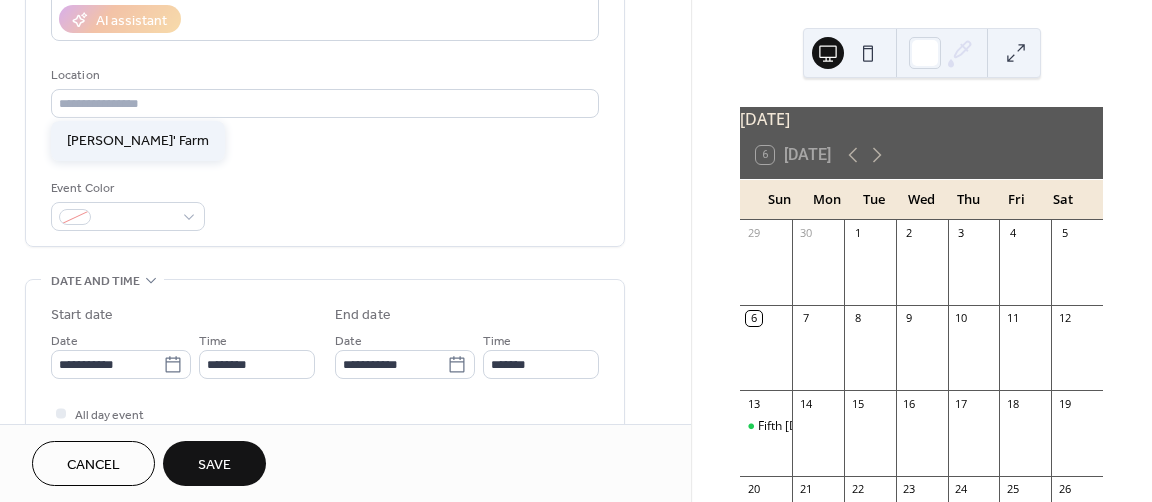 type on "**********" 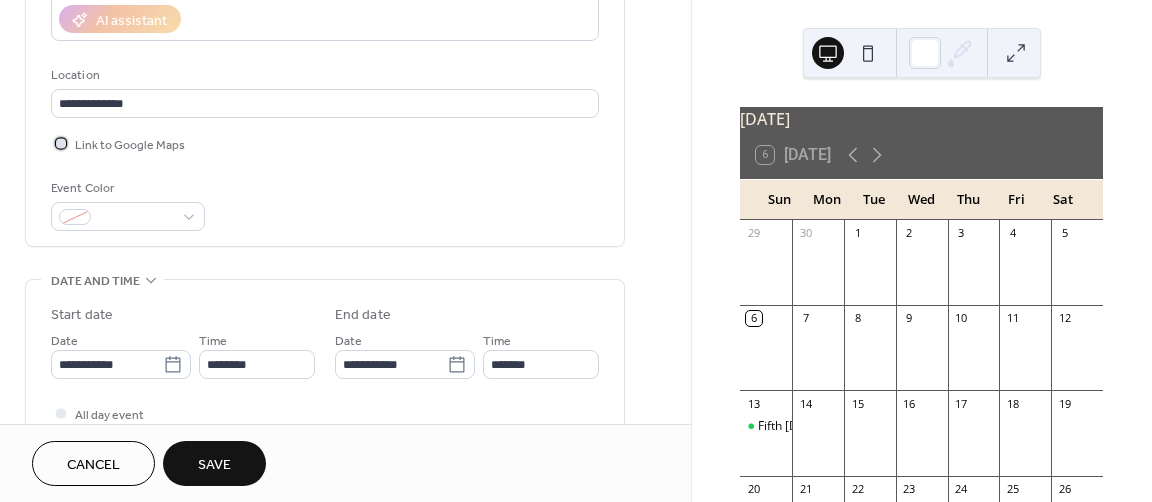 click at bounding box center [61, 143] 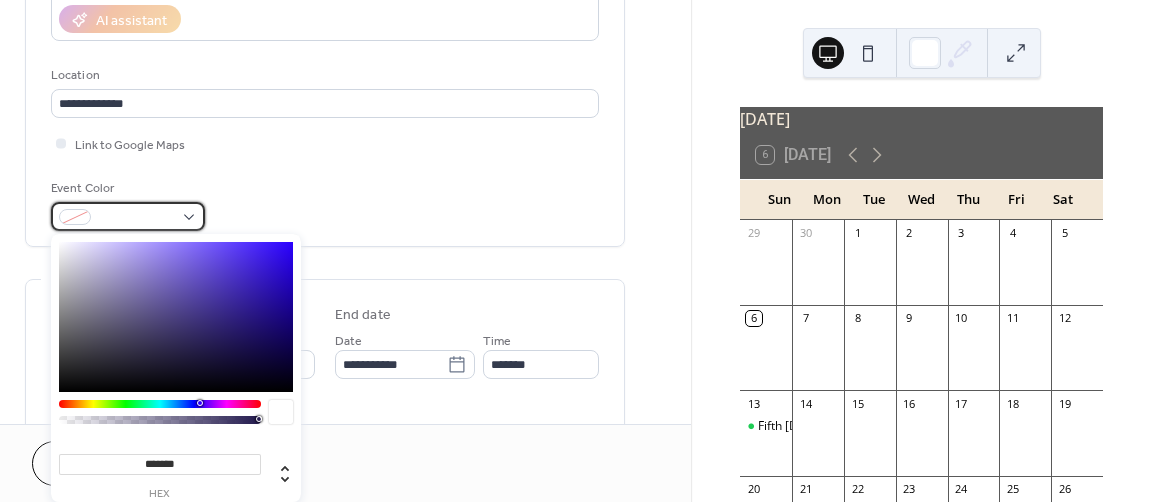 click at bounding box center (128, 216) 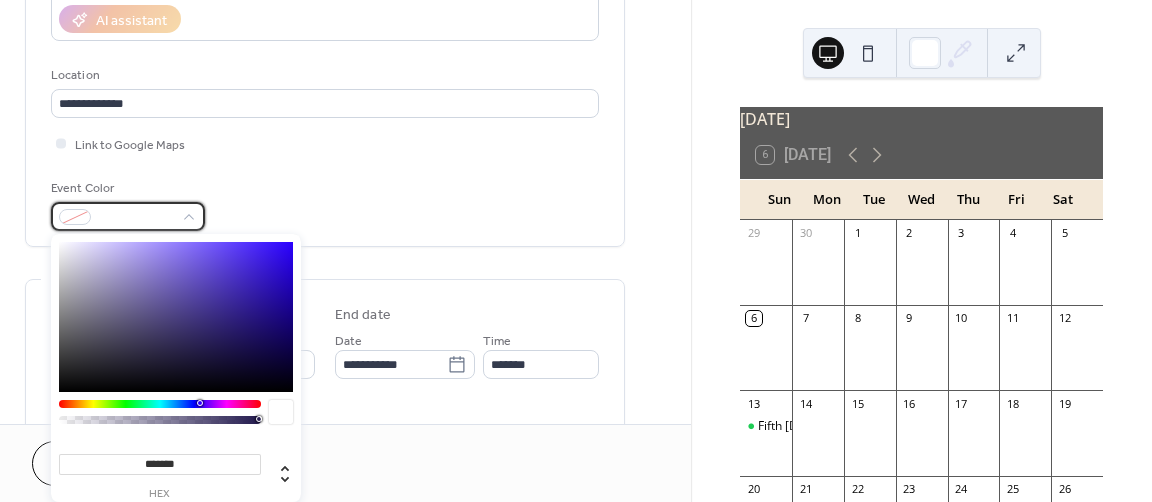 scroll, scrollTop: 743, scrollLeft: 0, axis: vertical 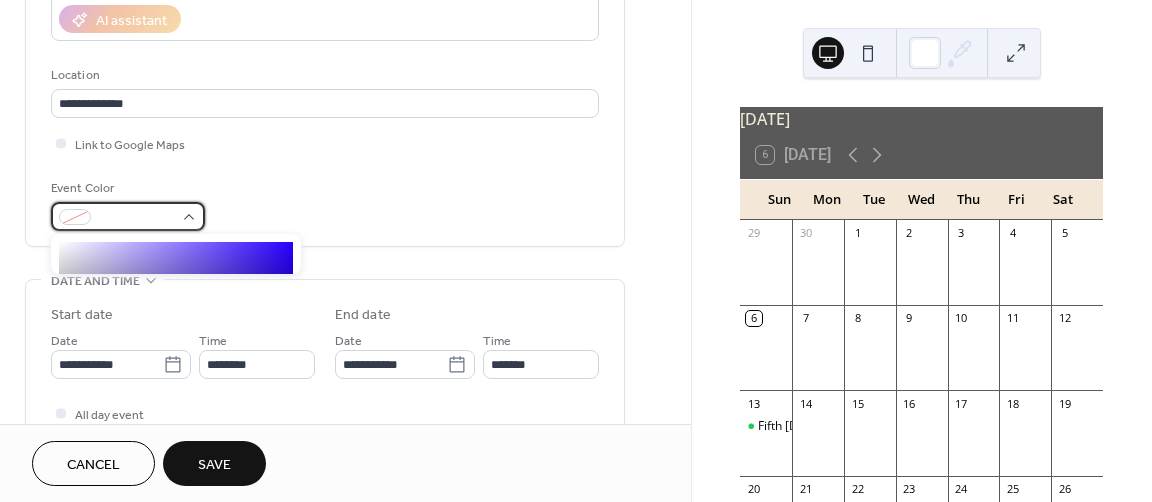 click at bounding box center [128, 216] 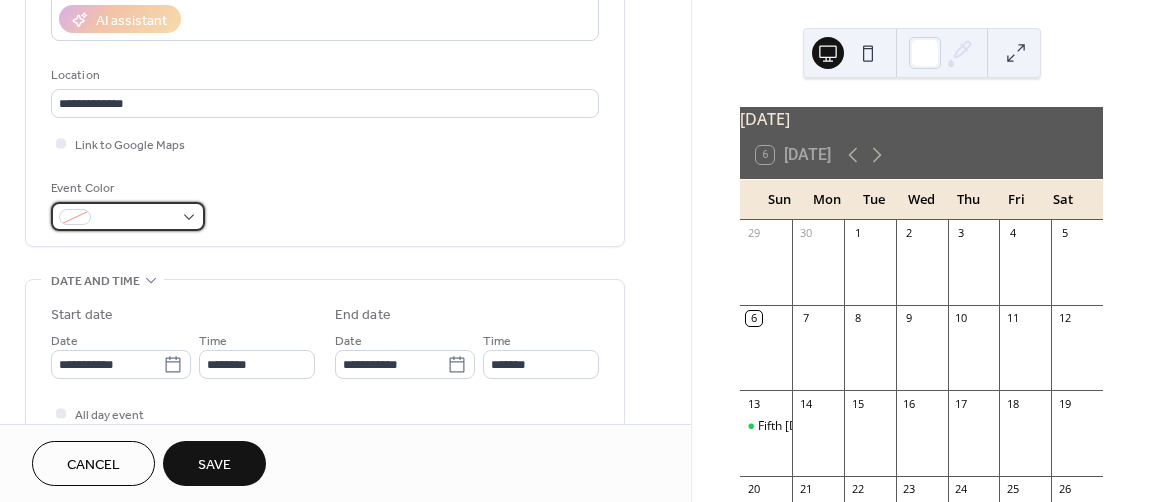 click at bounding box center (128, 216) 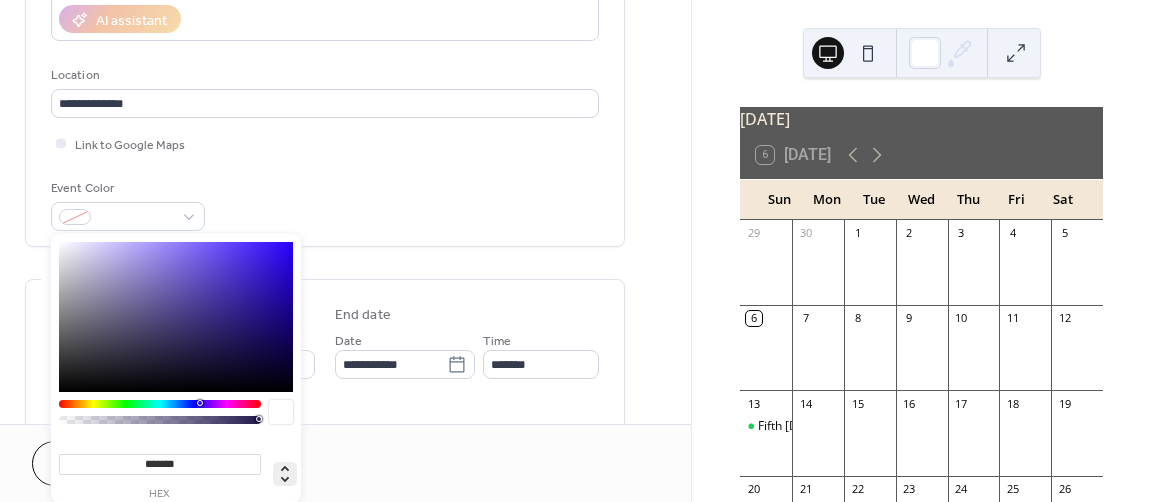 click 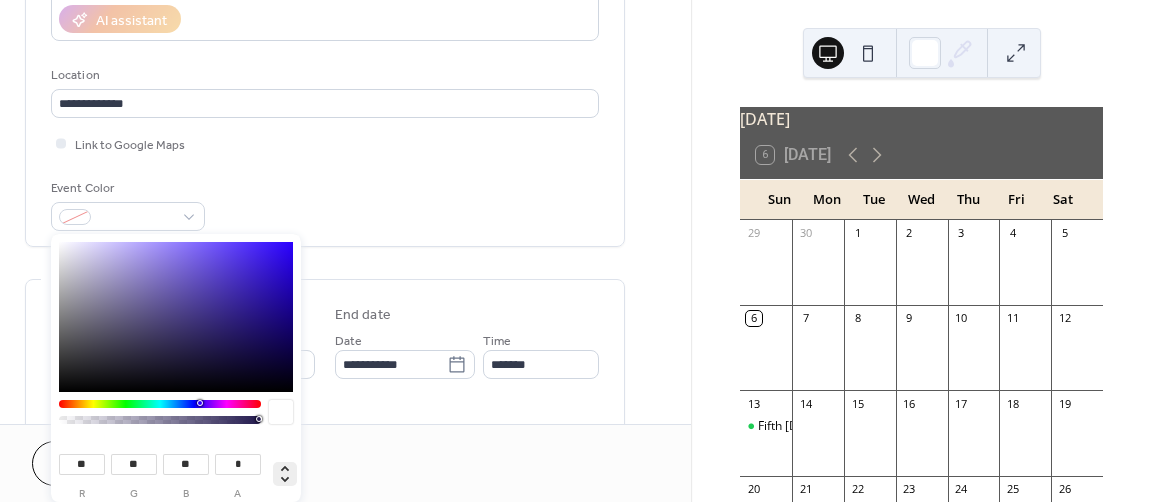 click 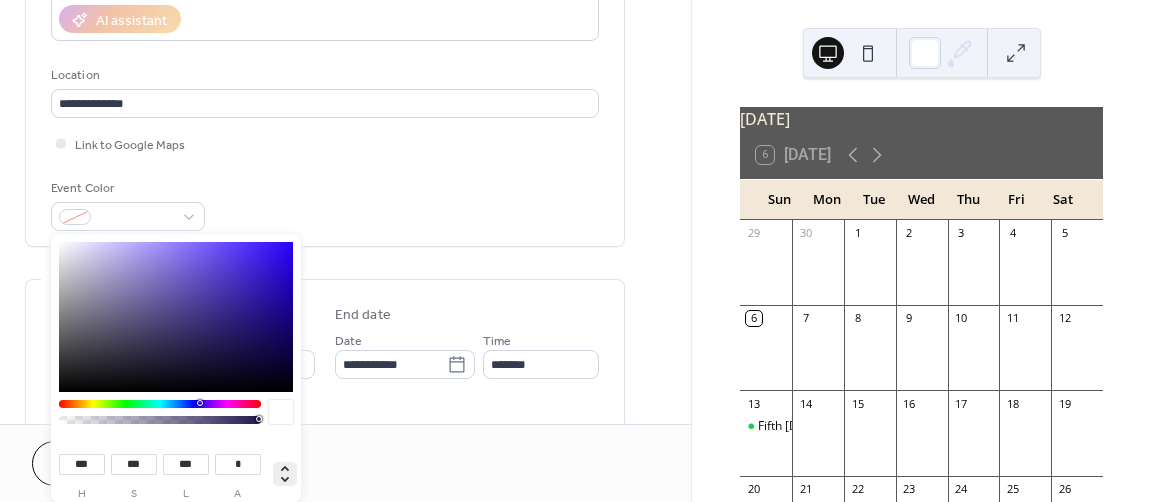 click 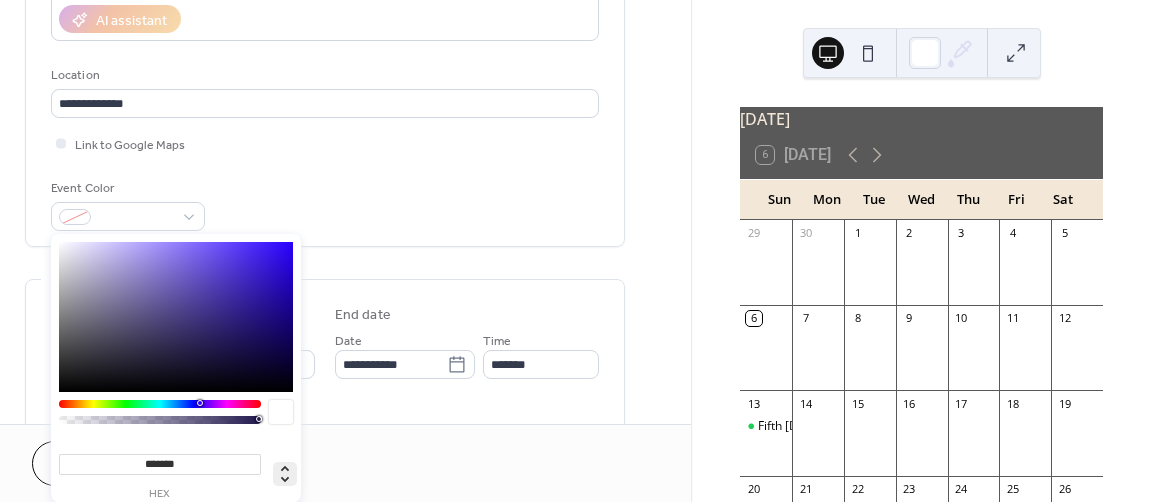 click 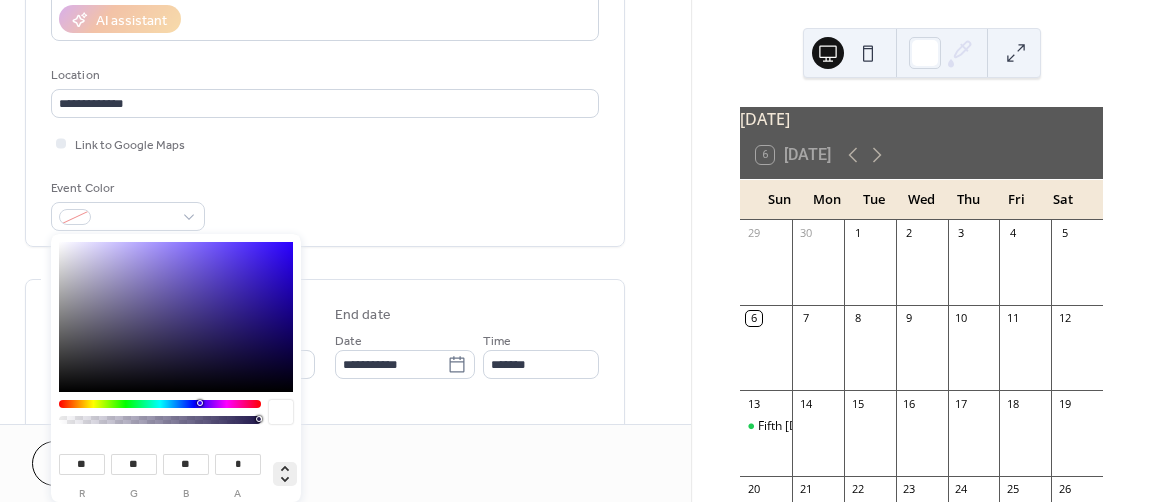 click 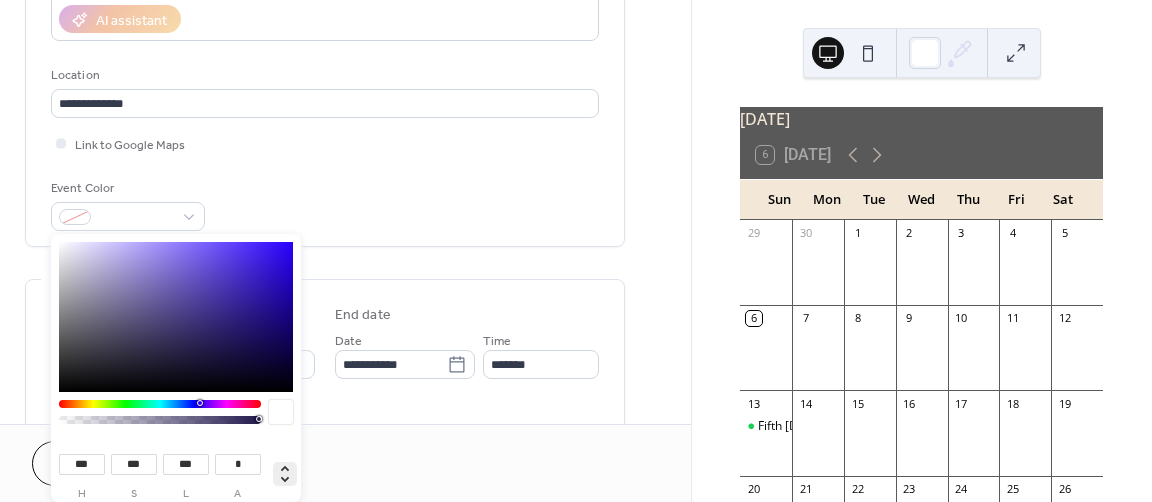 click 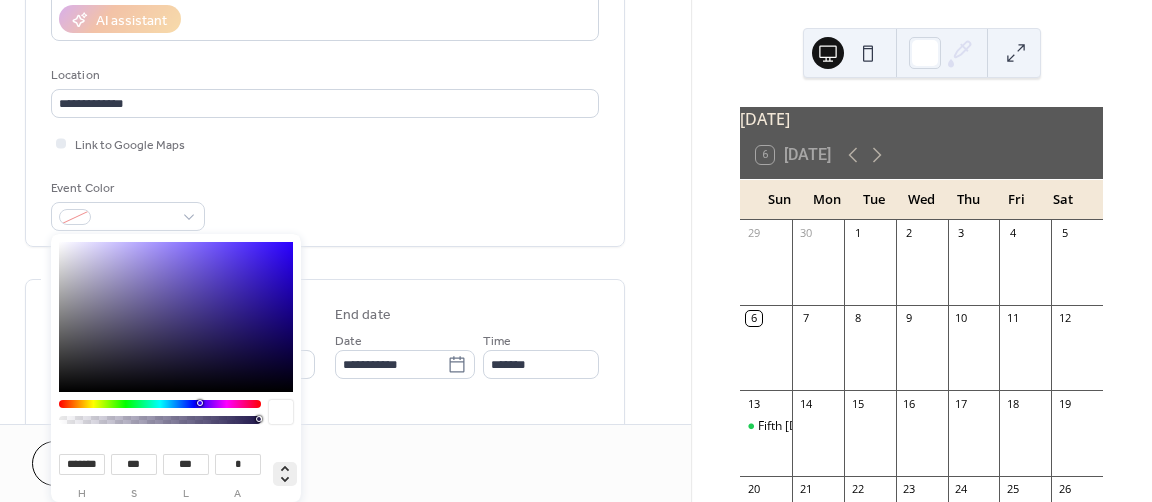 click 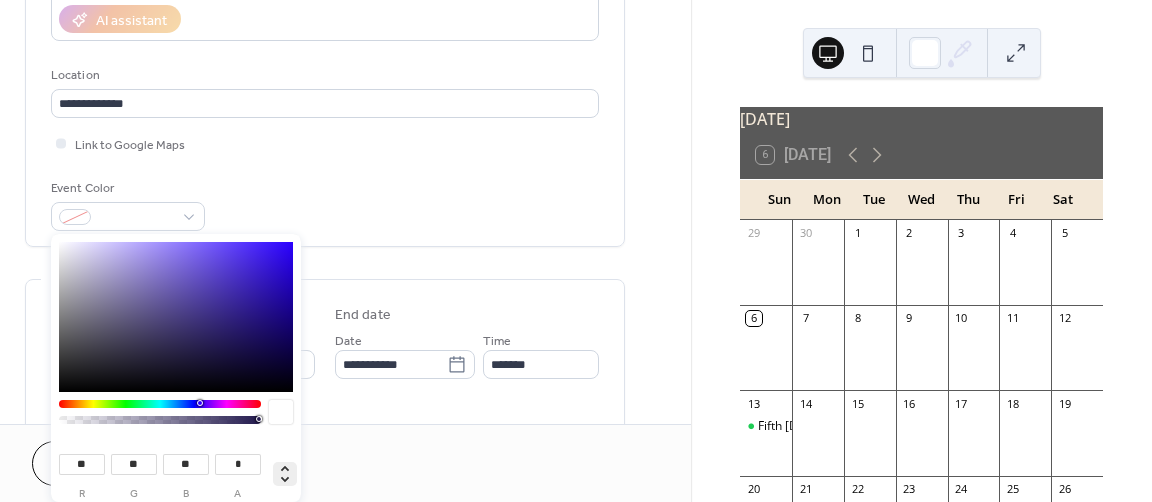 click 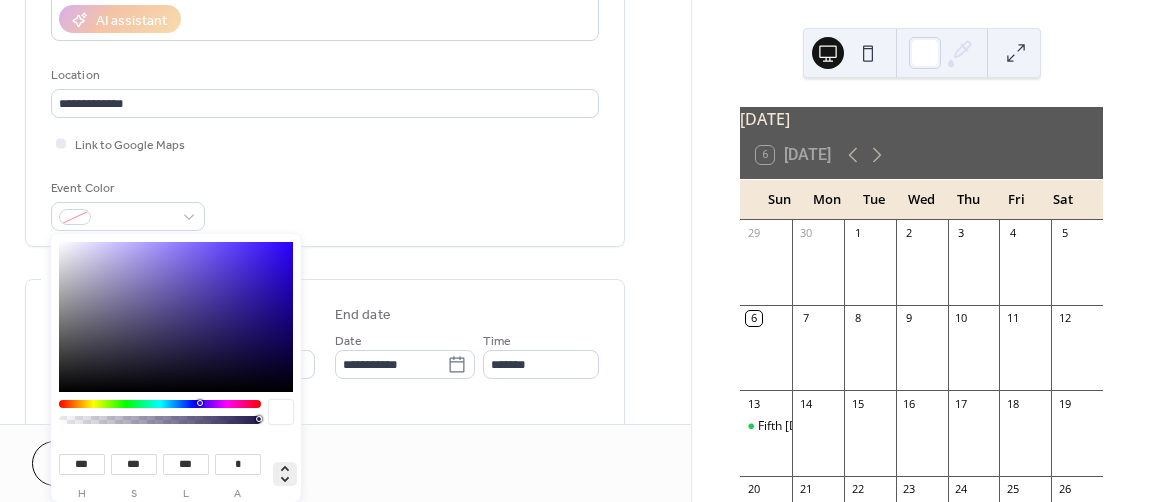 click 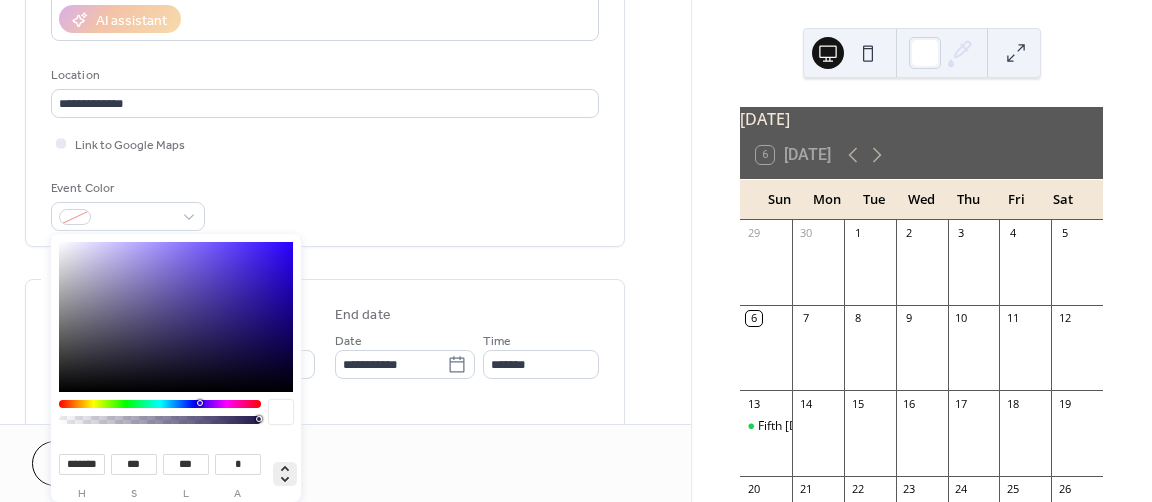 click 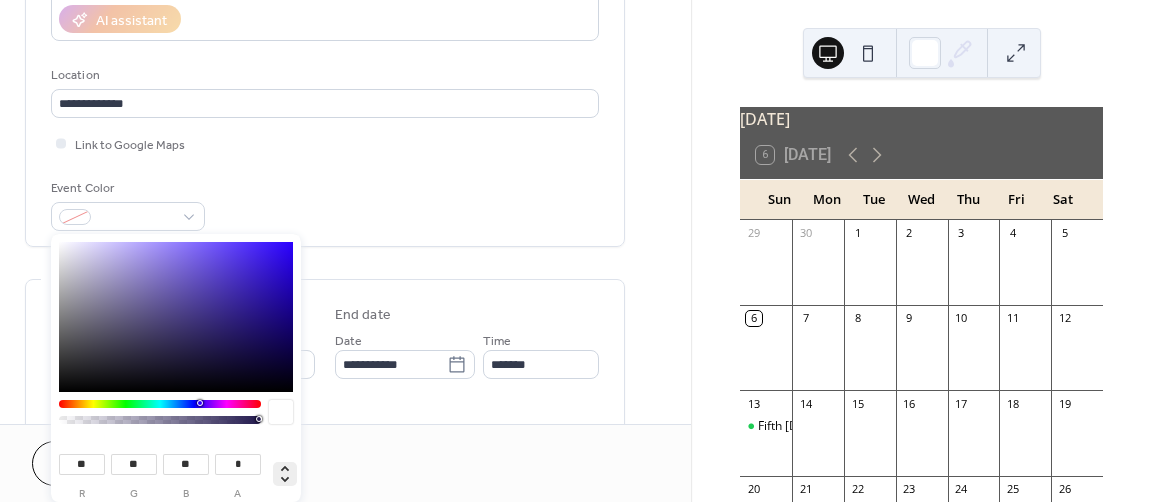 click 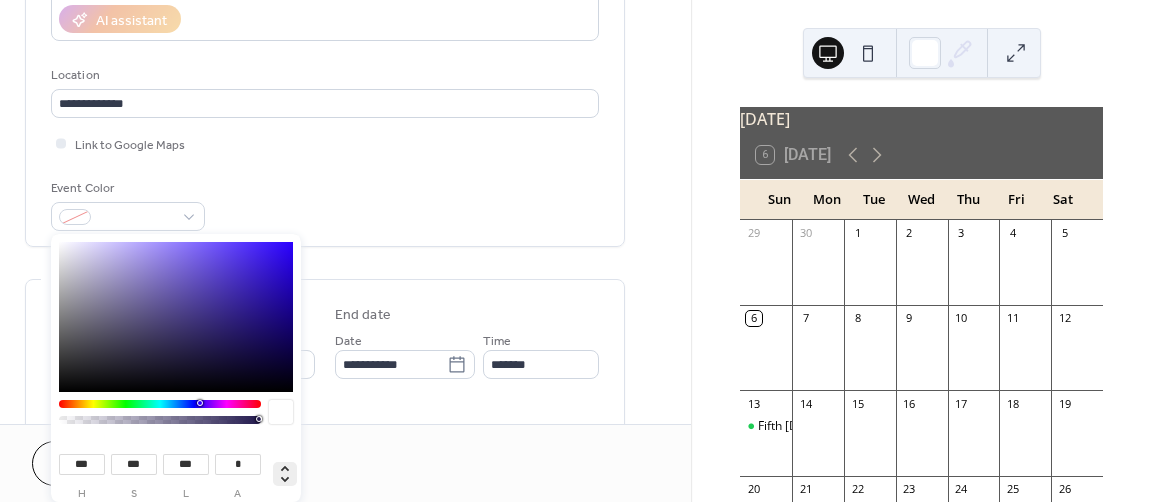 click 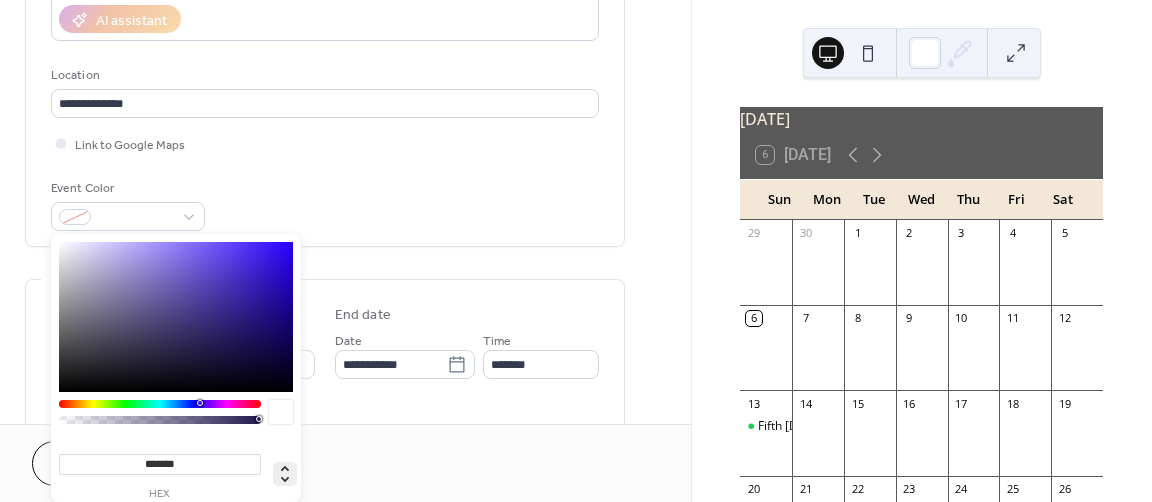 click 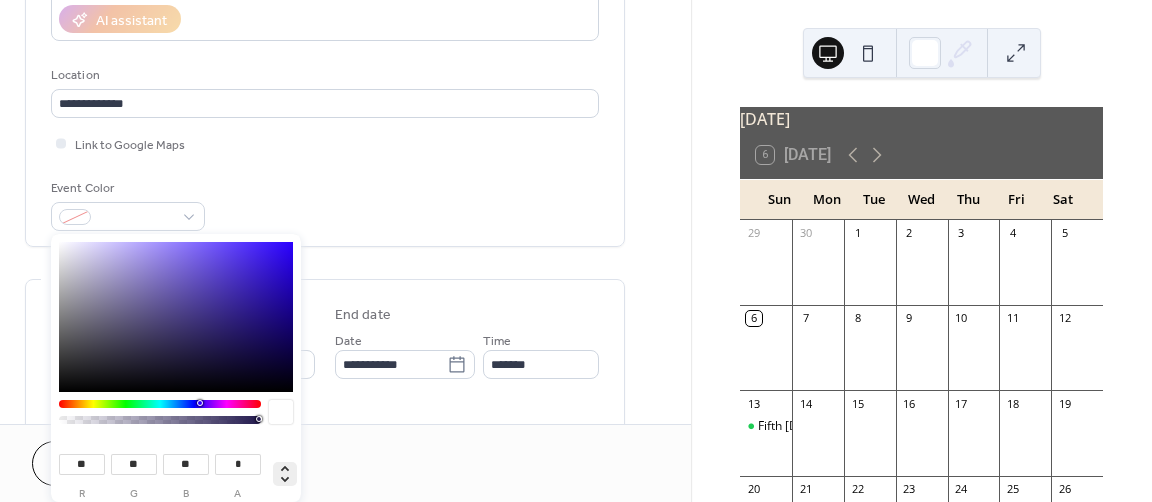 click 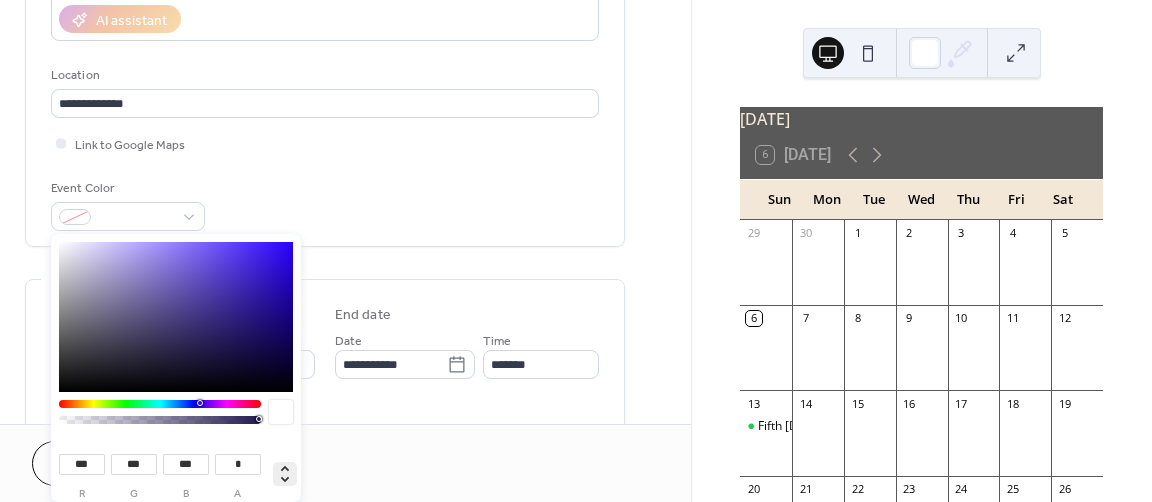 click 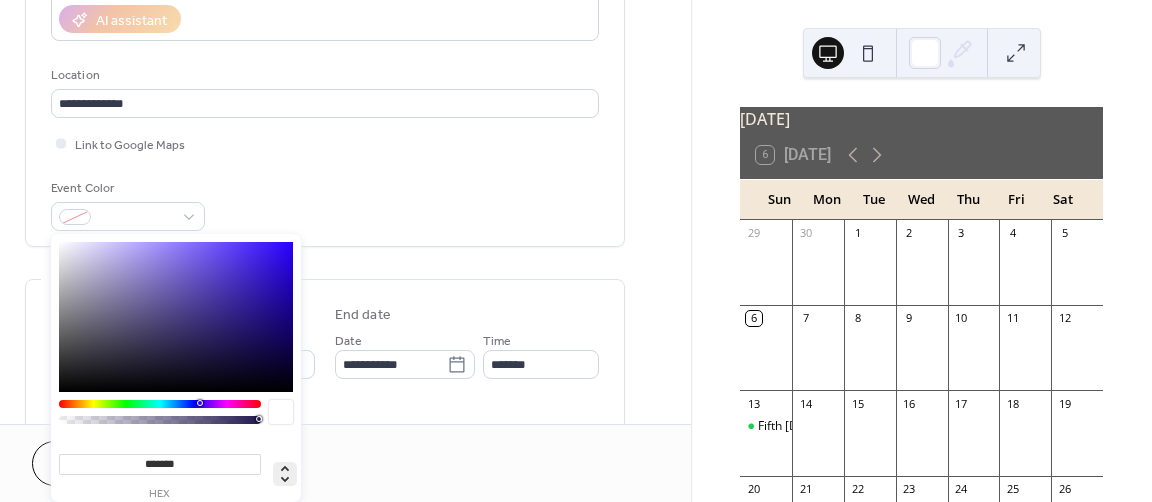 click 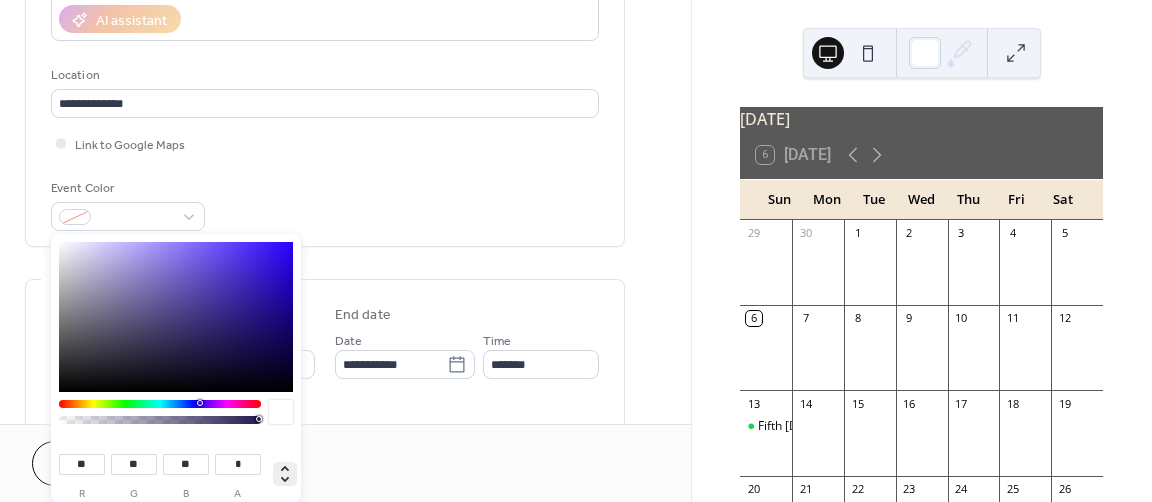 click 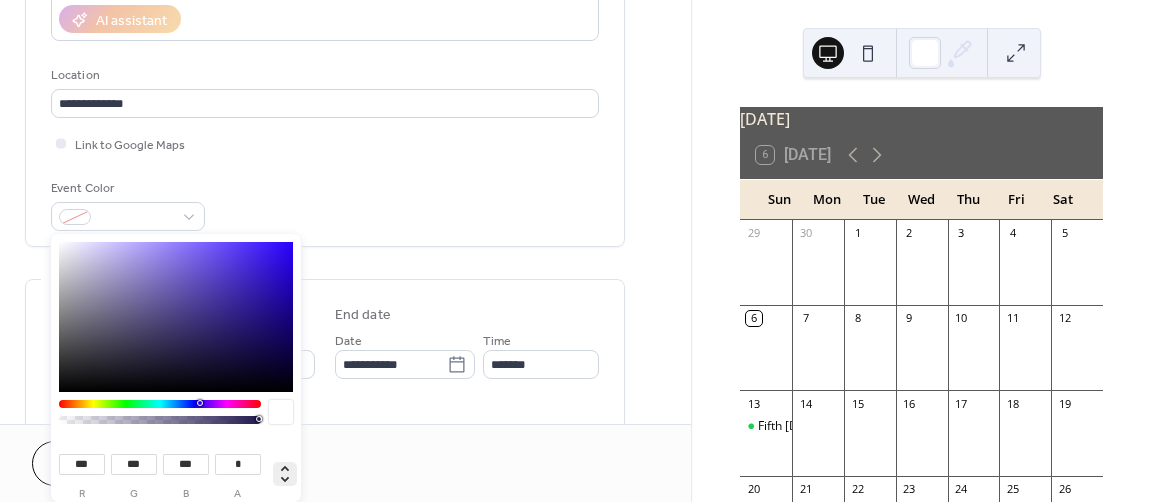 click 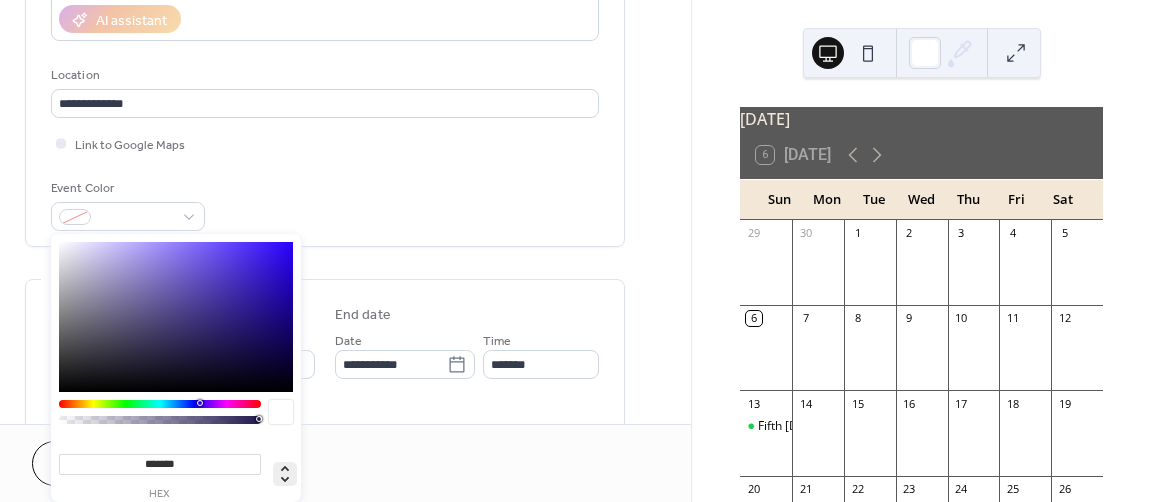 click 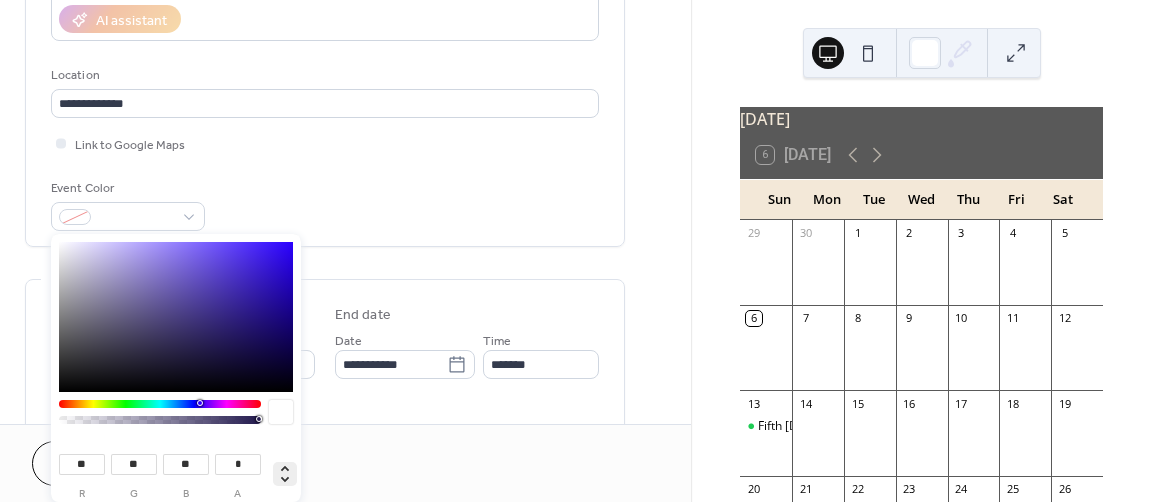 click 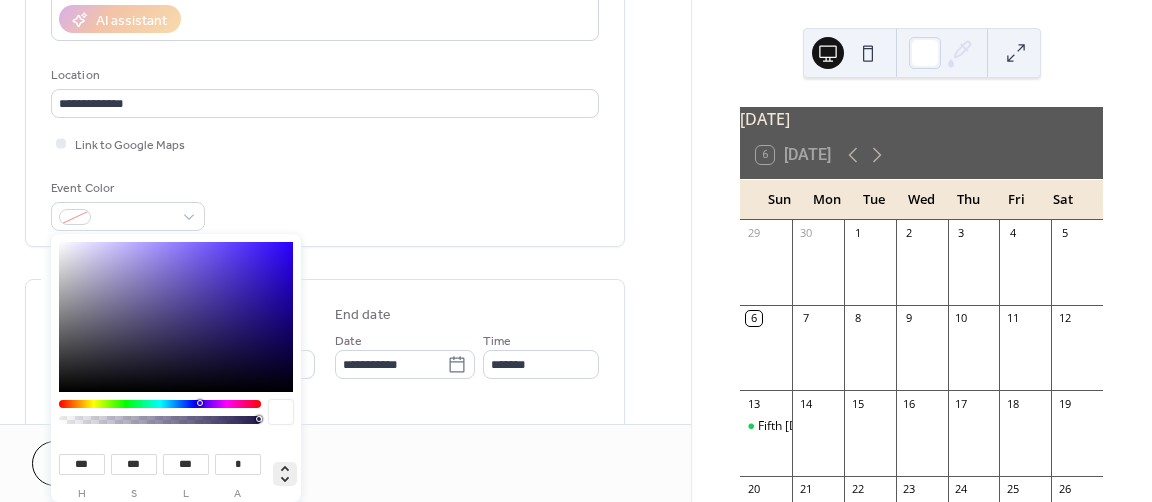click 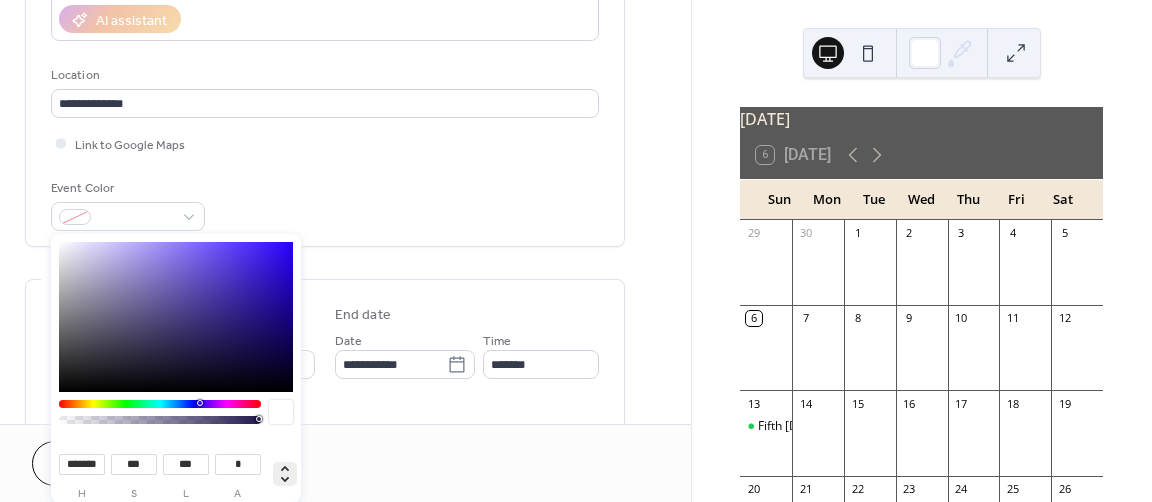 click 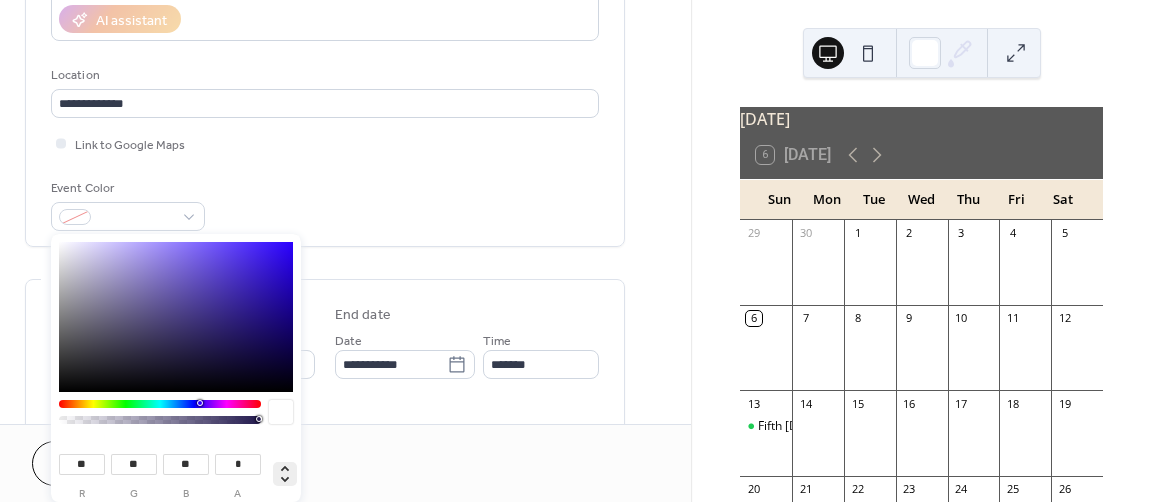 click 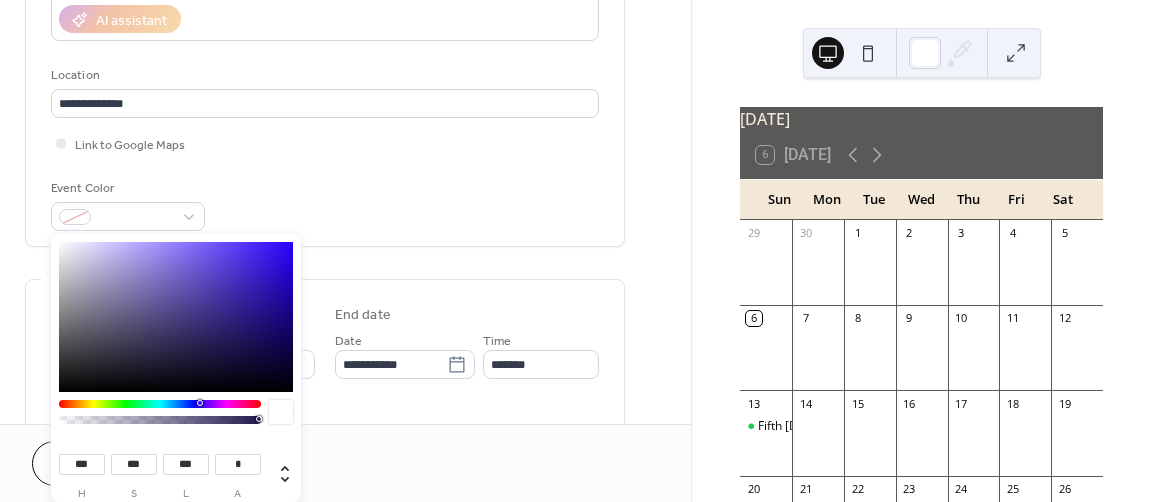 type on "***" 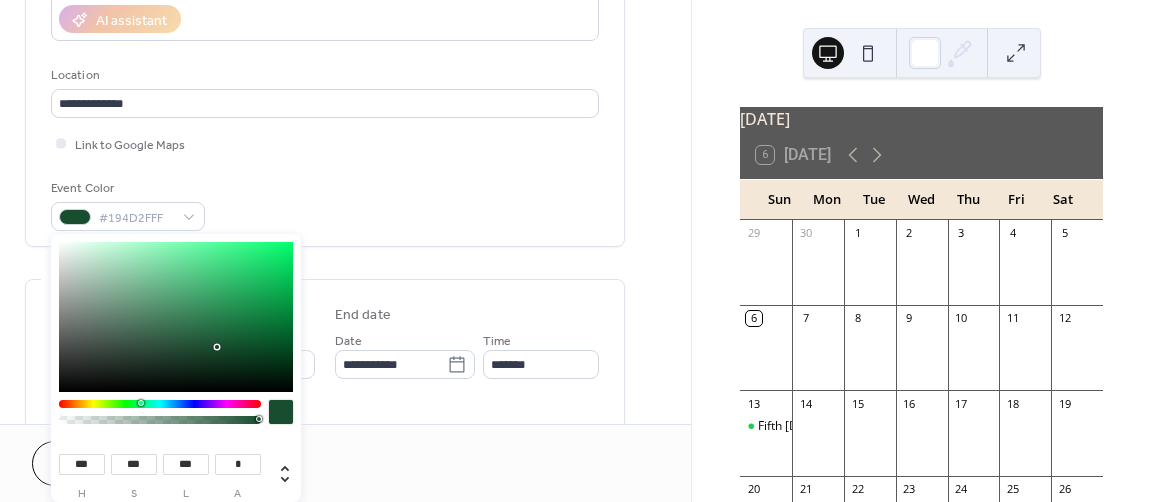 click at bounding box center [160, 404] 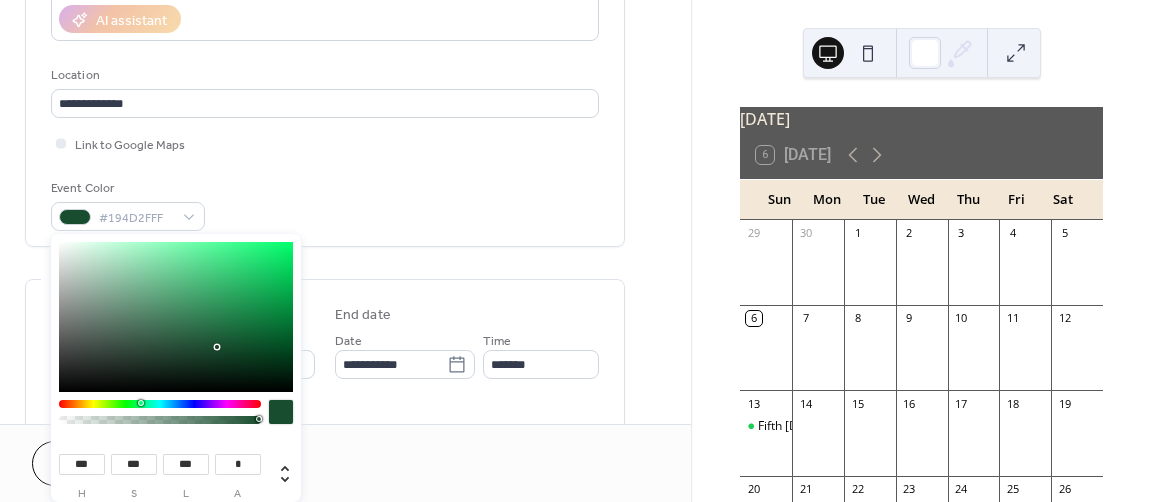 type on "***" 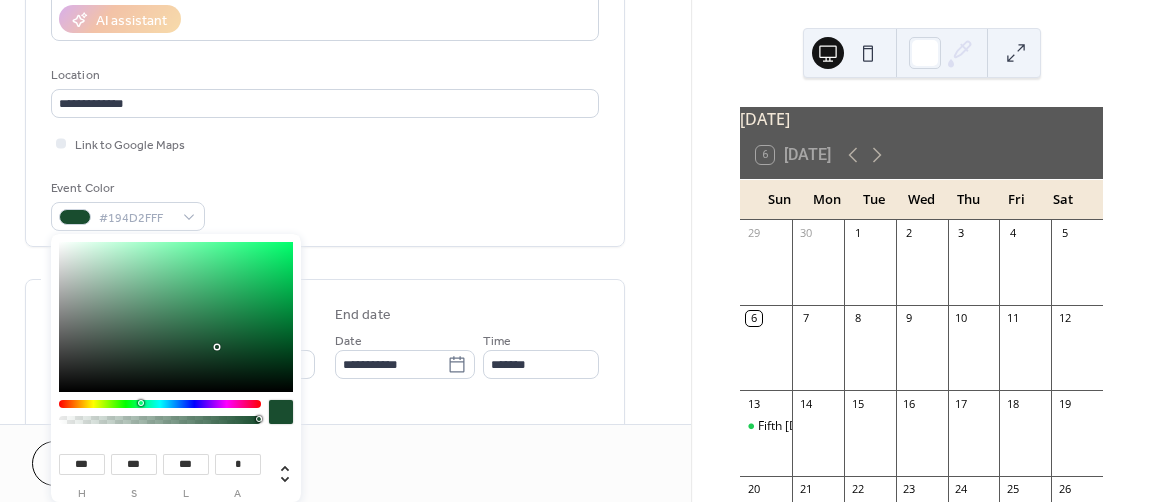 type on "***" 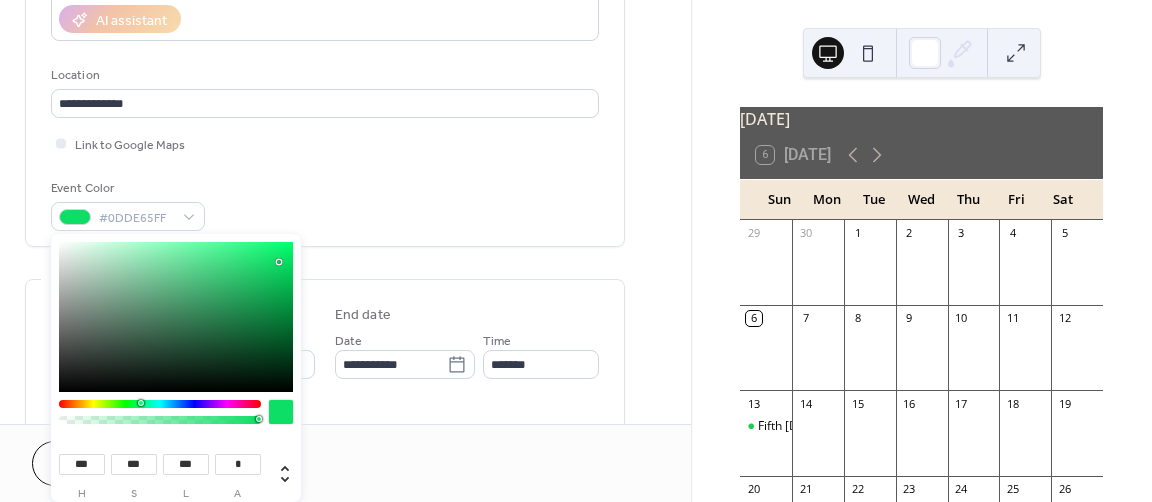 click at bounding box center [176, 317] 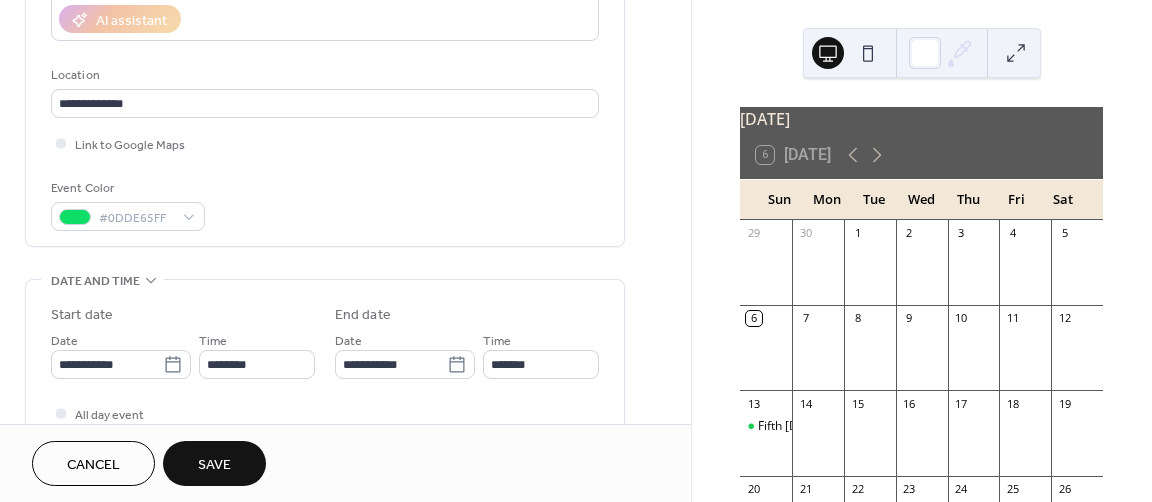 click on "Event Color #0DDE65FF" at bounding box center [325, 204] 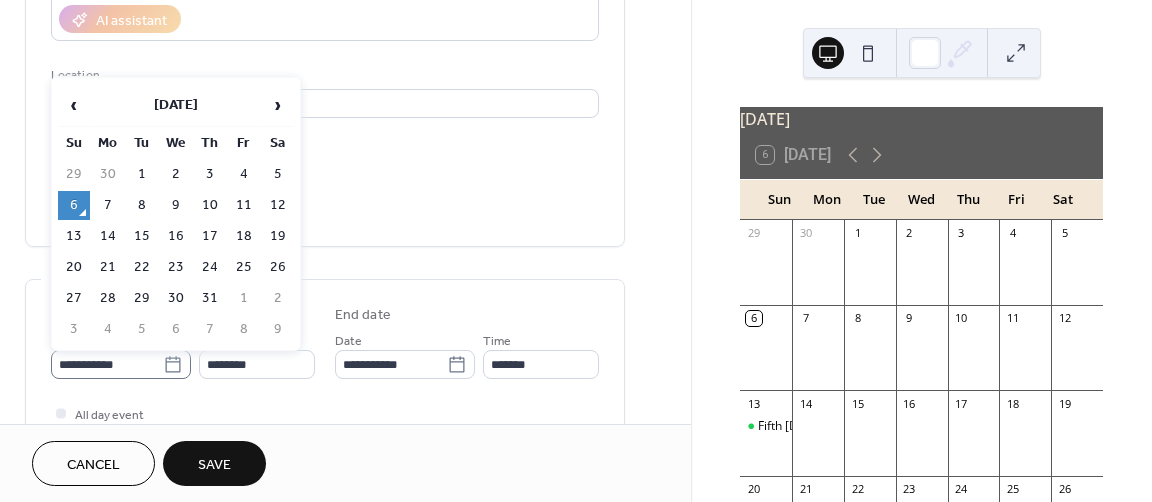 click 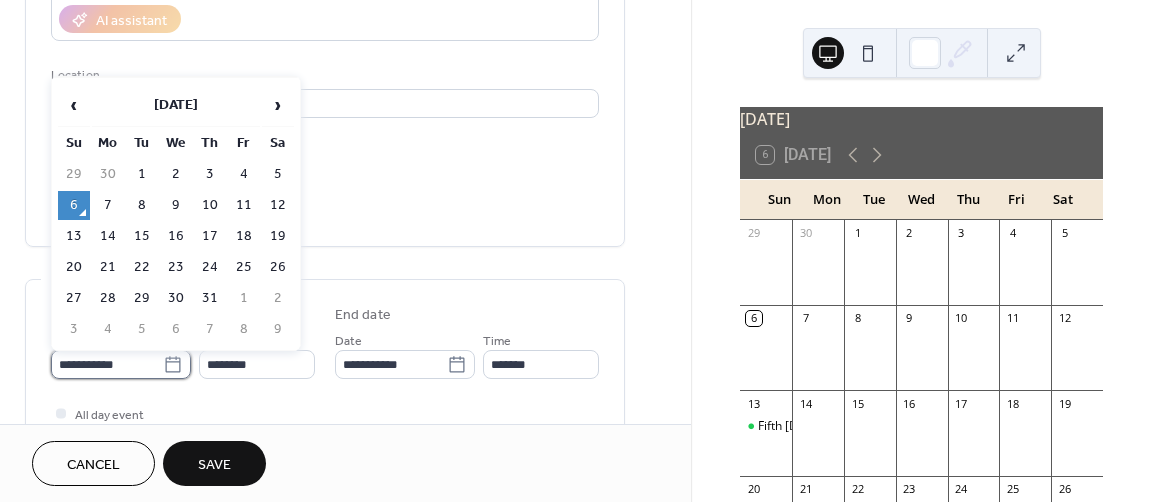 click on "**********" at bounding box center (107, 364) 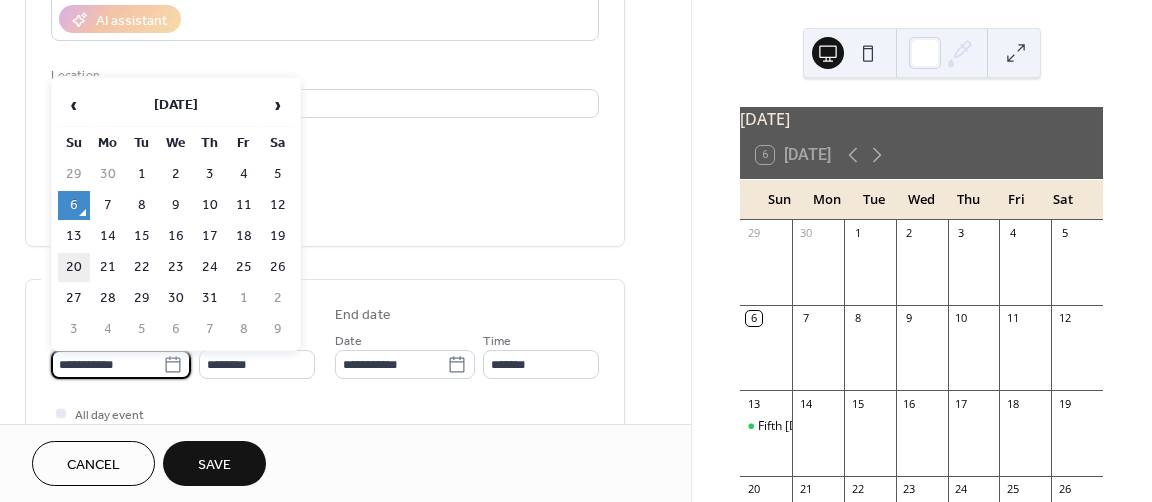 click on "20" at bounding box center (74, 267) 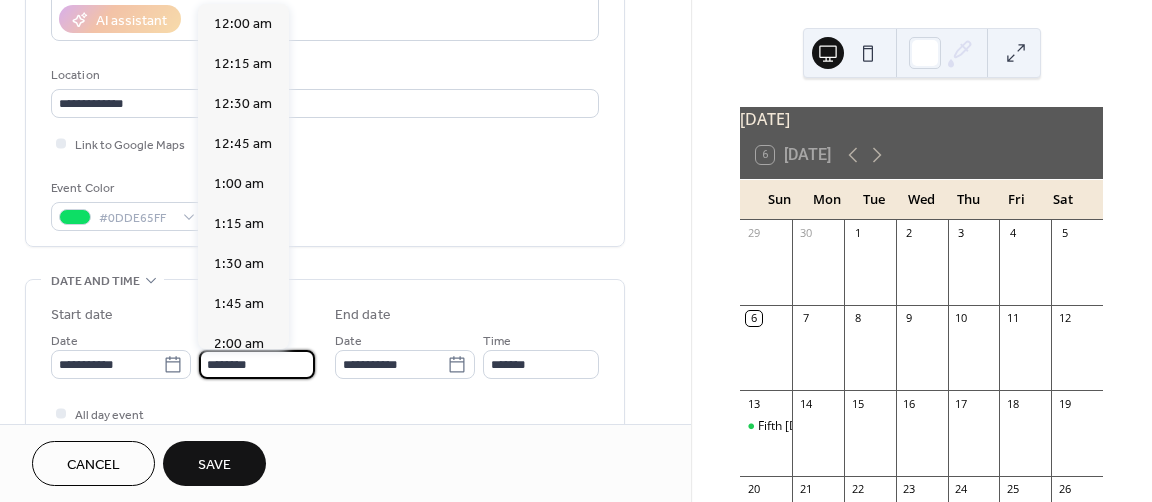 click on "********" at bounding box center [257, 364] 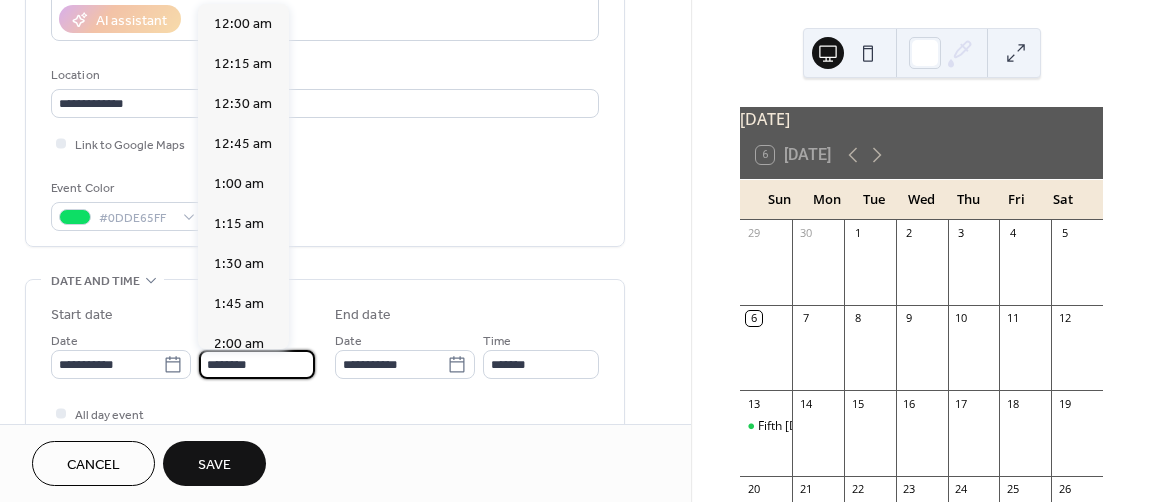 scroll, scrollTop: 1936, scrollLeft: 0, axis: vertical 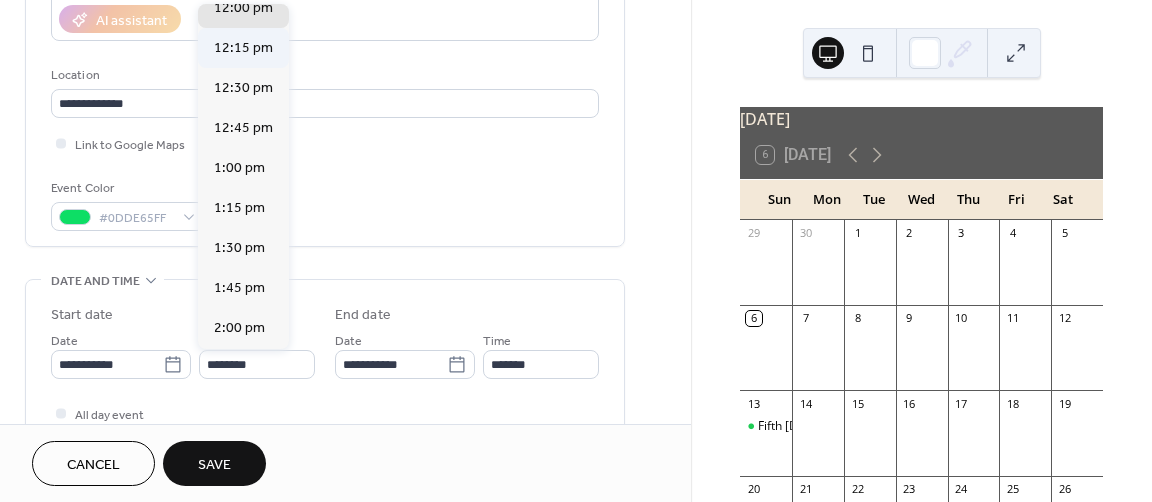 click on "12:00 am 12:15 am 12:30 am 12:45 am 1:00 am 1:15 am 1:30 am 1:45 am 2:00 am 2:15 am 2:30 am 2:45 am 3:00 am 3:15 am 3:30 am 3:45 am 4:00 am 4:15 am 4:30 am 4:45 am 5:00 am 5:15 am 5:30 am 5:45 am 6:00 am 6:15 am 6:30 am 6:45 am 7:00 am 7:15 am 7:30 am 7:45 am 8:00 am 8:15 am 8:30 am 8:45 am 9:00 am 9:15 am 9:30 am 9:45 am 10:00 am 10:15 am 10:30 am 10:45 am 11:00 am 11:15 am 11:30 am 11:45 am 12:00 pm 12:15 pm 12:30 pm 12:45 pm 1:00 pm 1:15 pm 1:30 pm 1:45 pm 2:00 pm 2:15 pm 2:30 pm 2:45 pm 3:00 pm 3:15 pm 3:30 pm 3:45 pm 4:00 pm 4:15 pm 4:30 pm 4:45 pm 5:00 pm 5:15 pm 5:30 pm 5:45 pm 6:00 pm 6:15 pm 6:30 pm 6:45 pm 7:00 pm 7:15 pm 7:30 pm 7:45 pm 8:00 pm 8:15 pm 8:30 pm 8:45 pm 9:00 pm 9:15 pm 9:30 pm 9:45 pm 10:00 pm 10:15 pm 10:30 pm 10:45 pm 11:00 pm 11:15 pm 11:30 pm 11:45 pm" at bounding box center [243, 176] 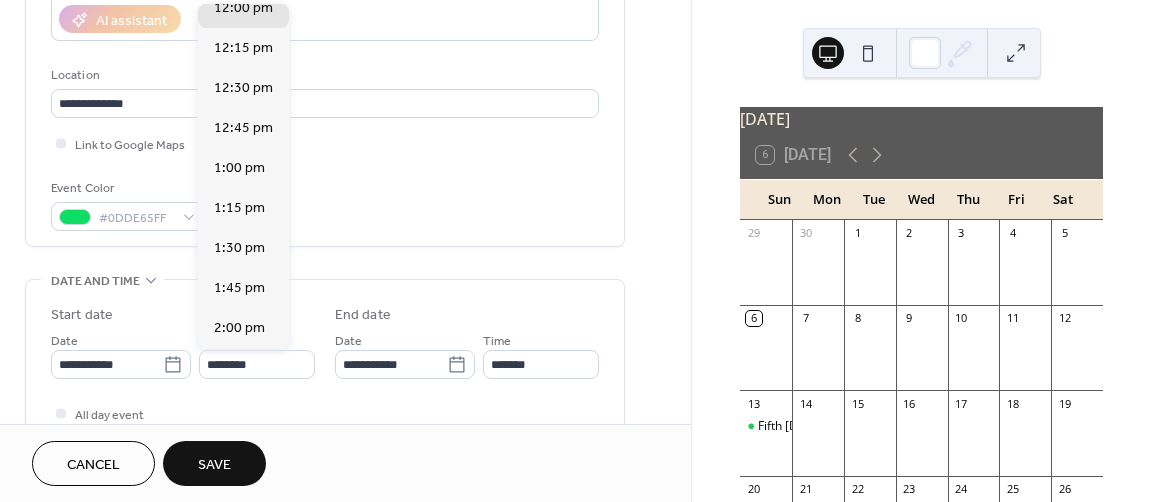 scroll, scrollTop: 1634, scrollLeft: 0, axis: vertical 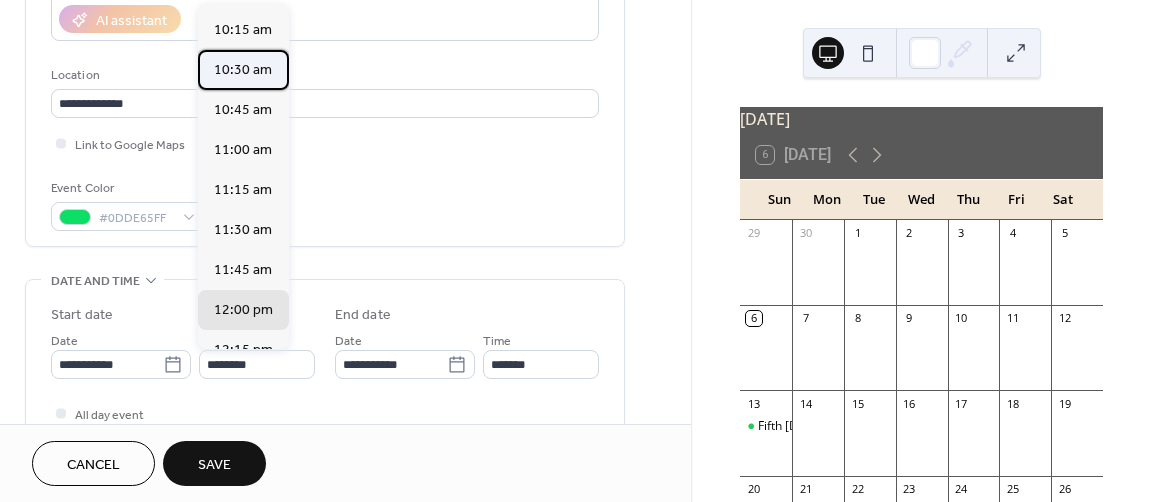 click on "10:30 am" at bounding box center [243, 70] 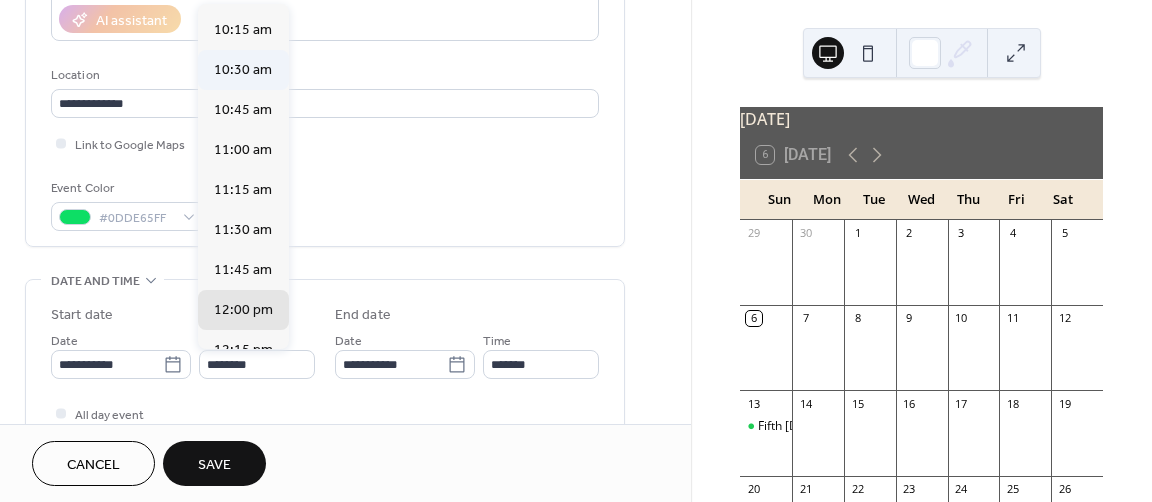 type on "********" 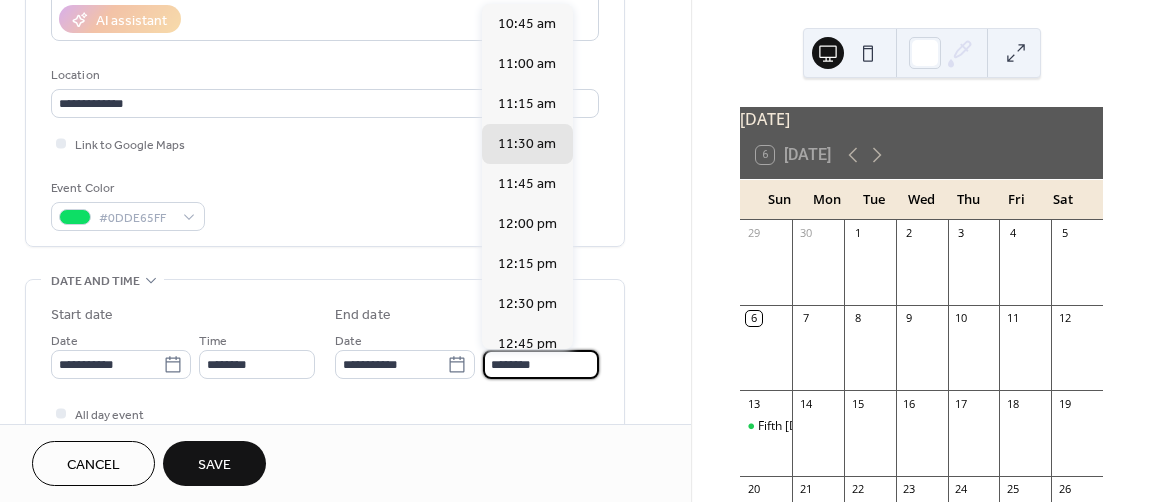 click on "********" at bounding box center (541, 364) 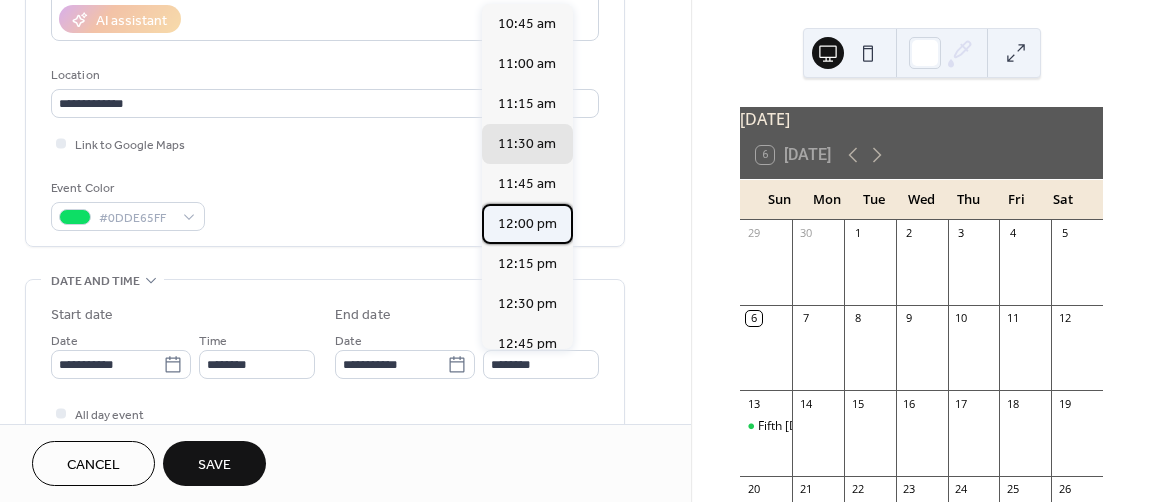click on "12:00 pm" at bounding box center [527, 224] 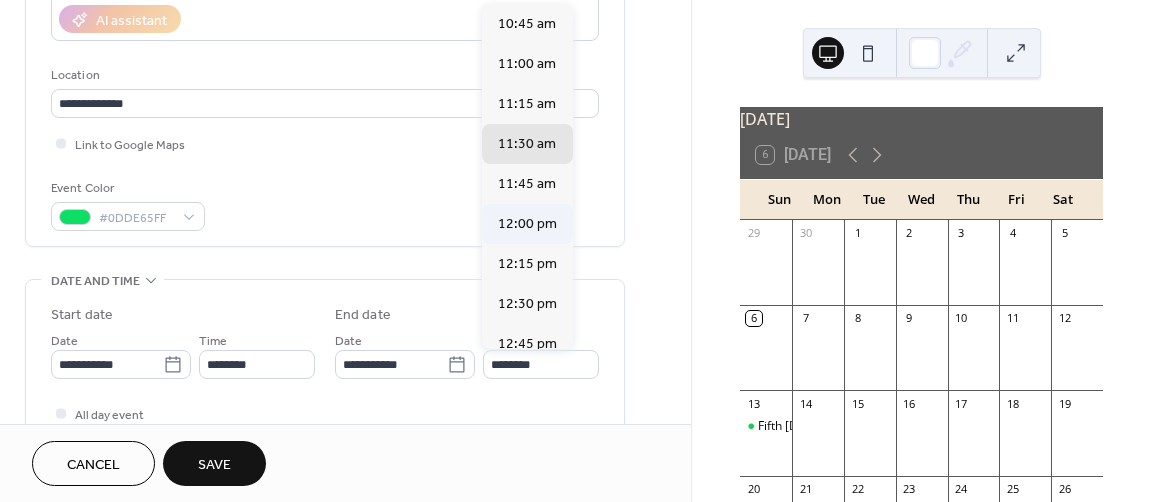 type on "********" 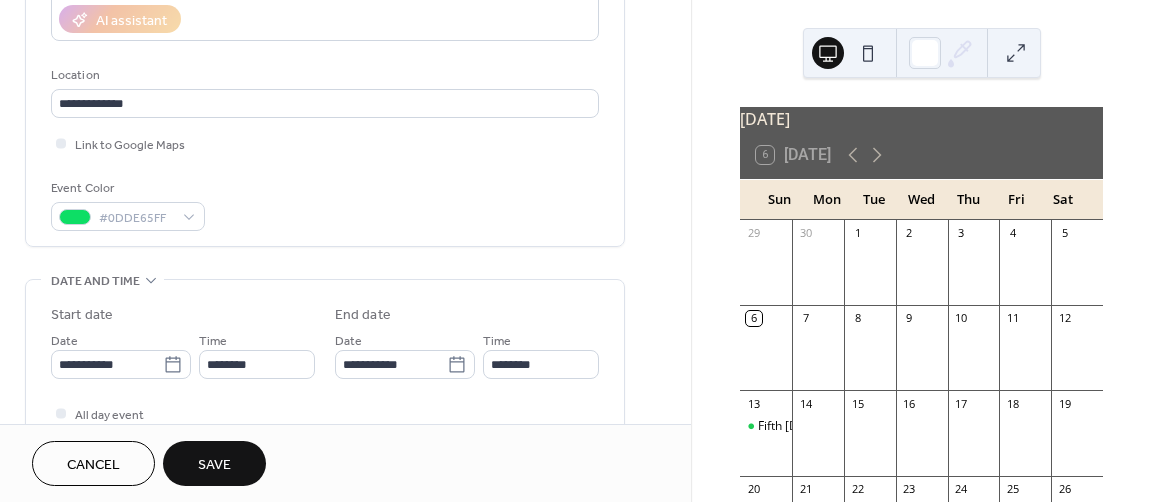scroll, scrollTop: 743, scrollLeft: 0, axis: vertical 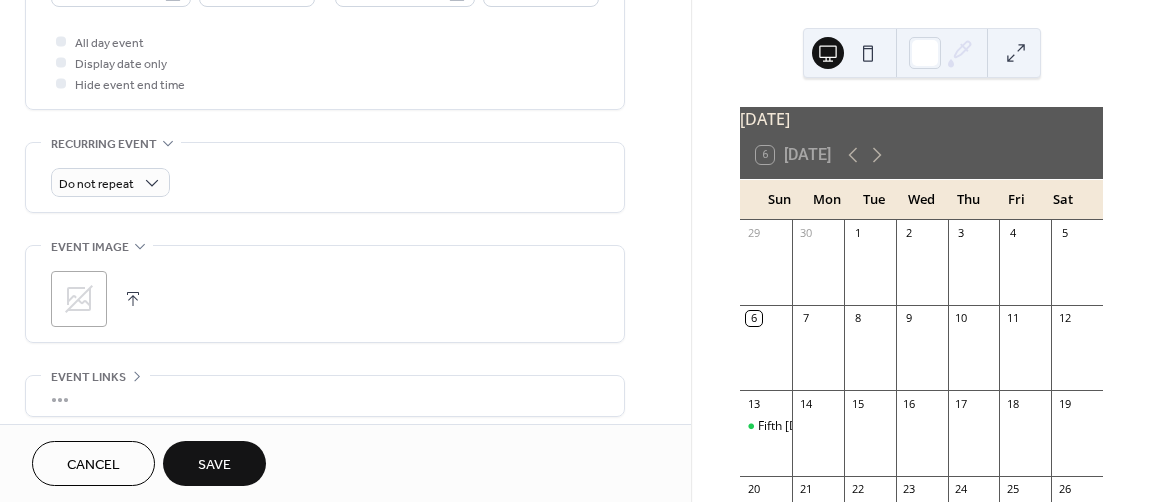 click at bounding box center (133, 299) 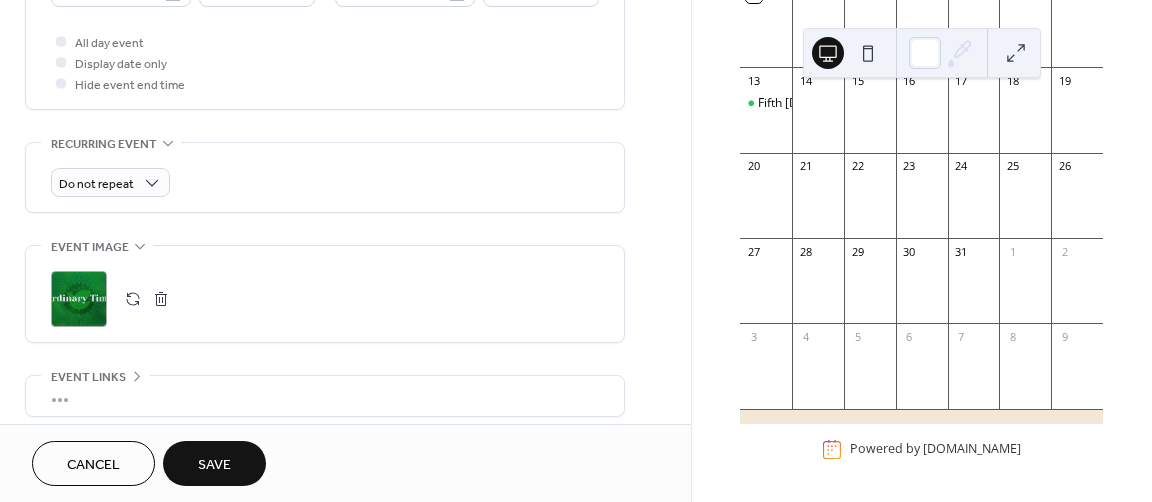 scroll, scrollTop: 334, scrollLeft: 0, axis: vertical 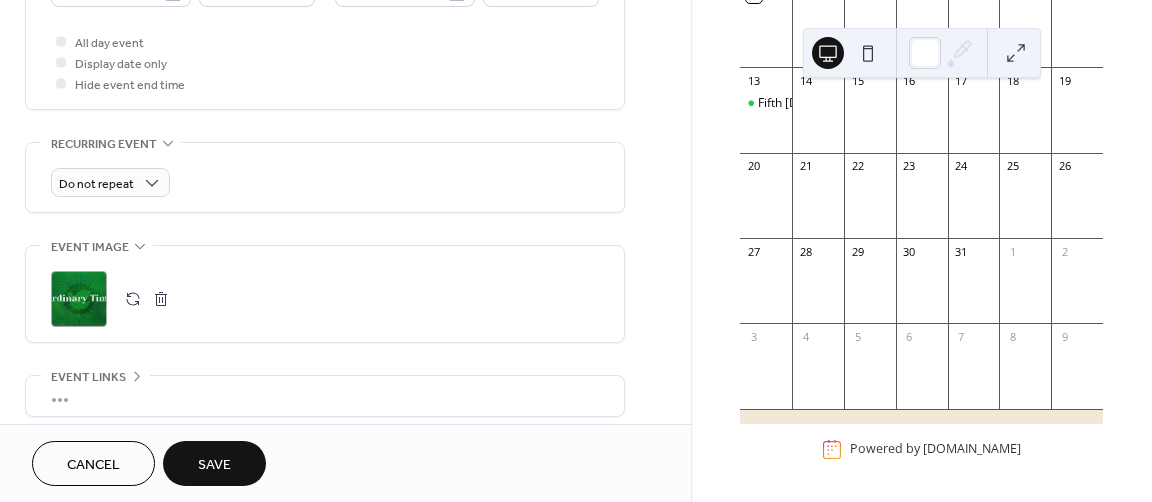 click on "Save" at bounding box center (214, 465) 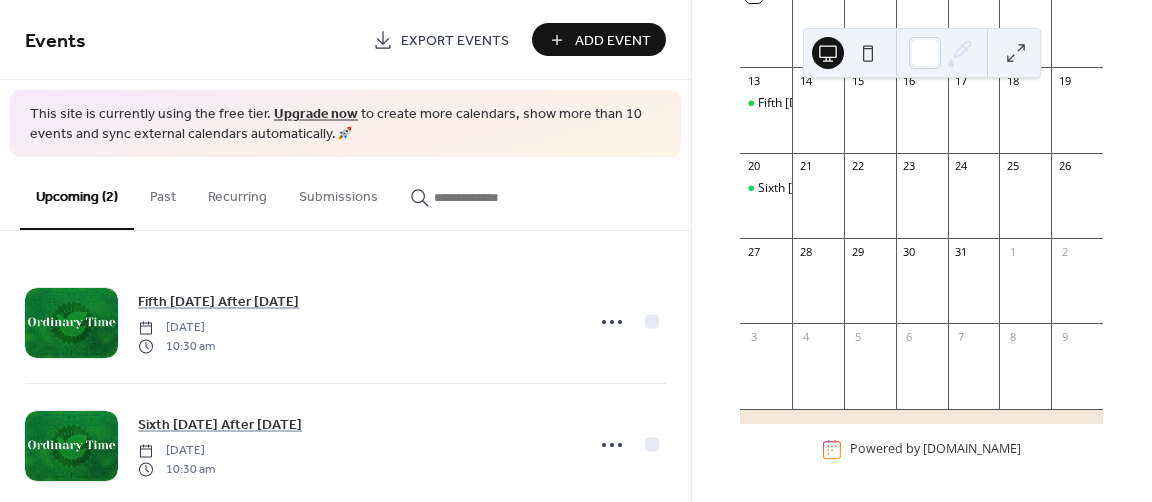 click on "Add Event" at bounding box center [613, 41] 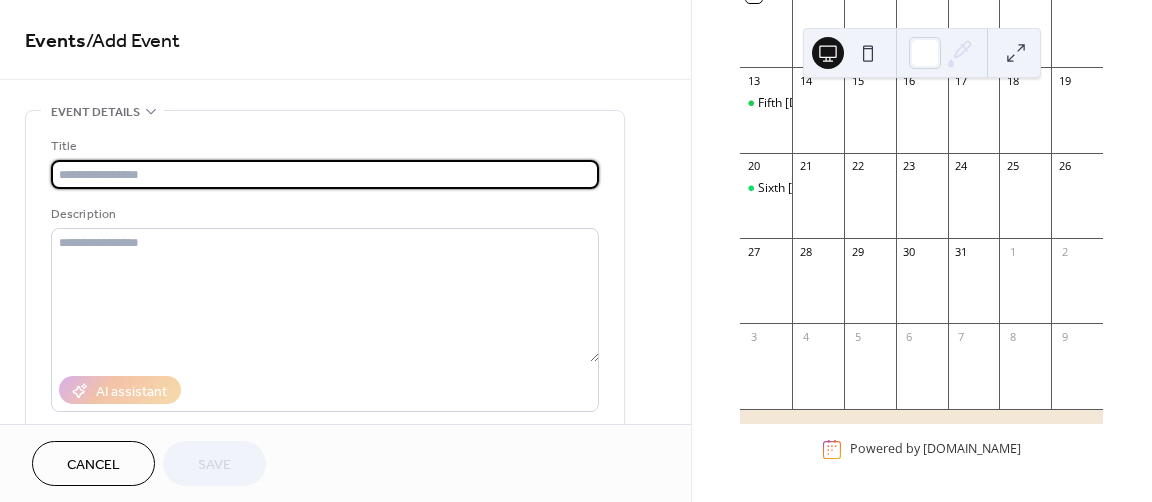 click at bounding box center (325, 174) 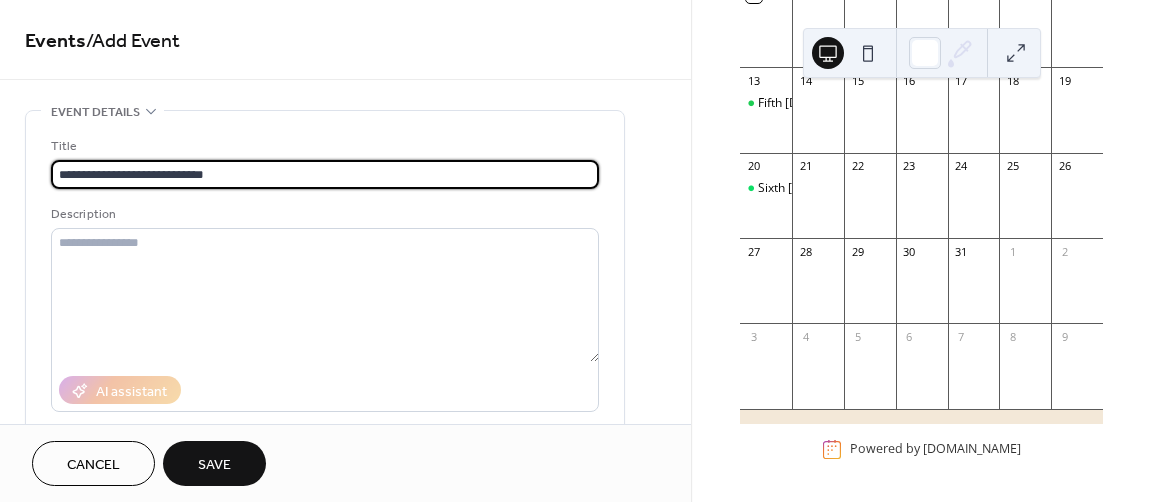scroll, scrollTop: 371, scrollLeft: 0, axis: vertical 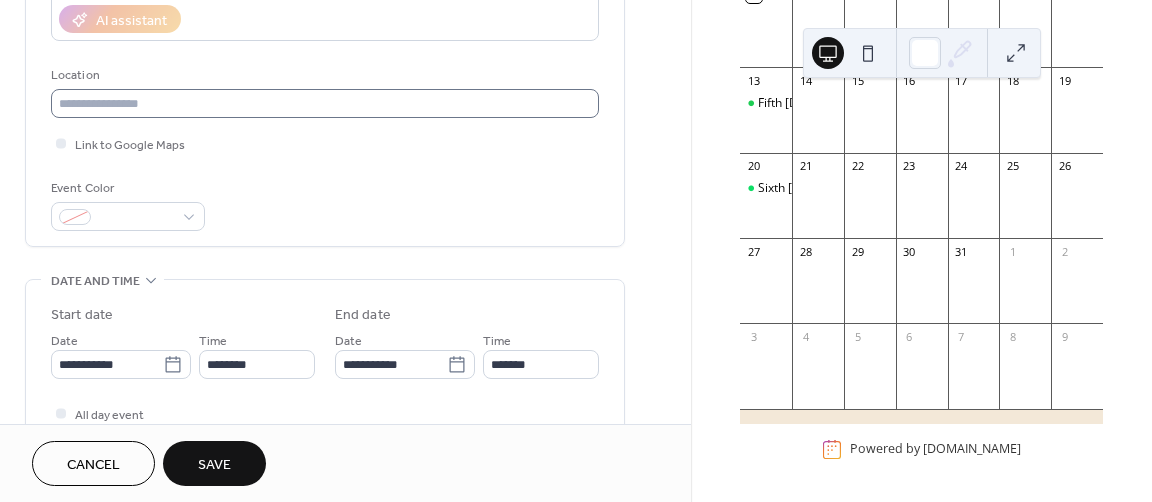 type on "**********" 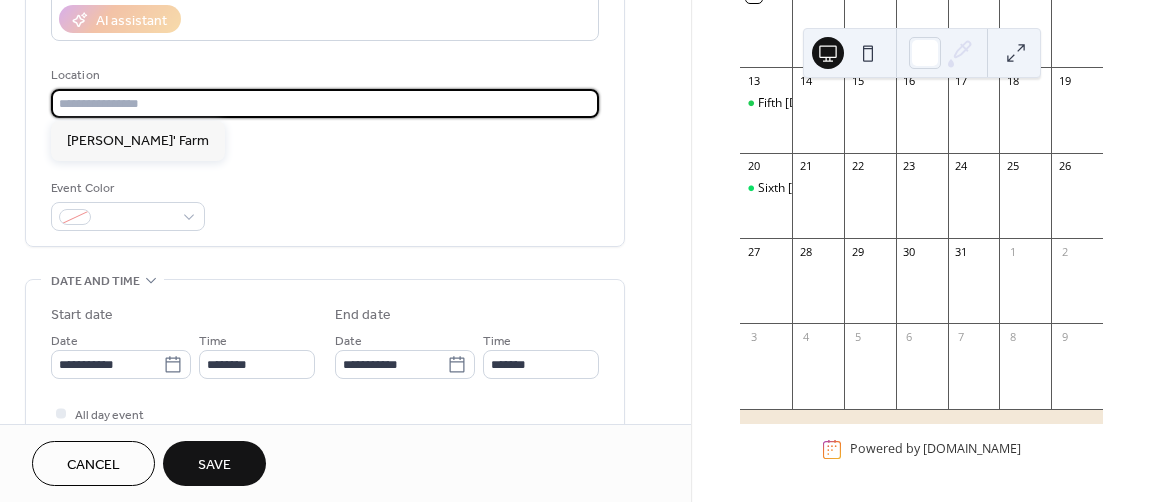 click at bounding box center (325, 103) 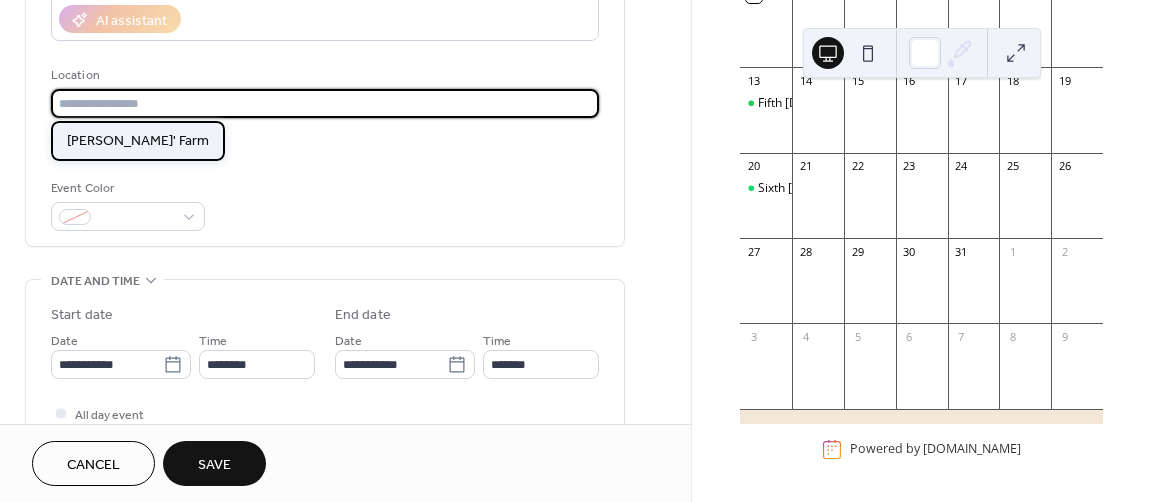 click on "[PERSON_NAME]' Farm" at bounding box center [138, 141] 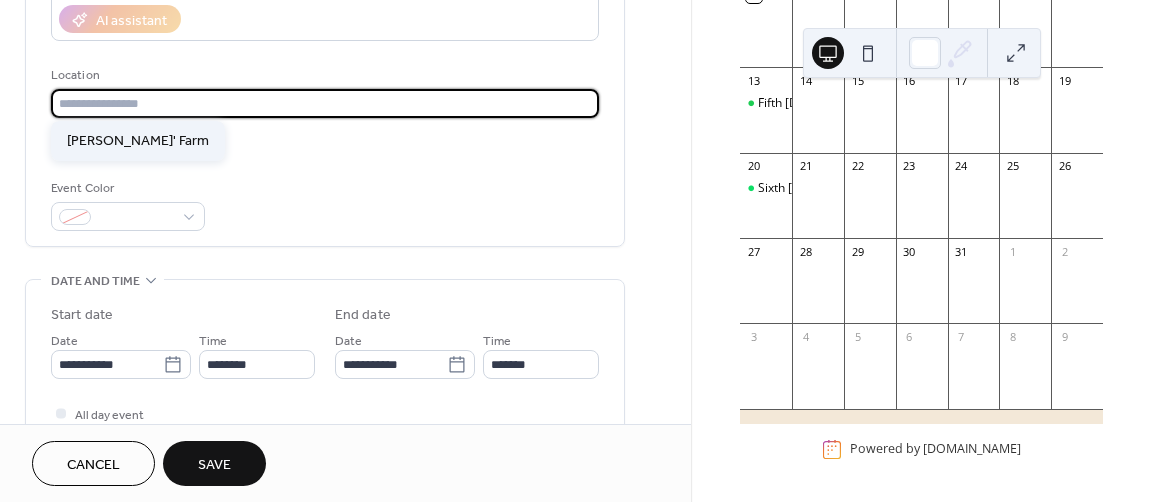 type on "**********" 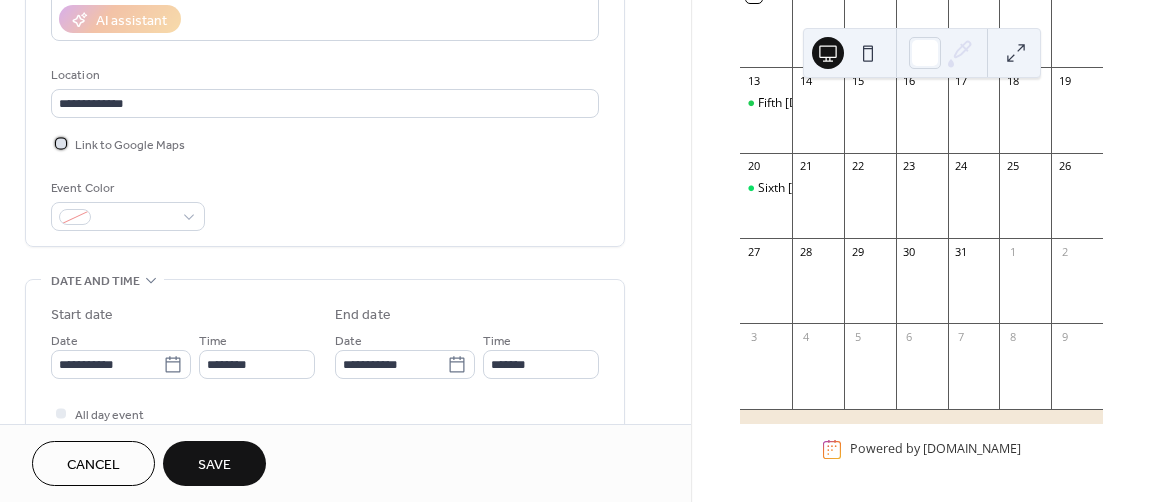 click at bounding box center [61, 143] 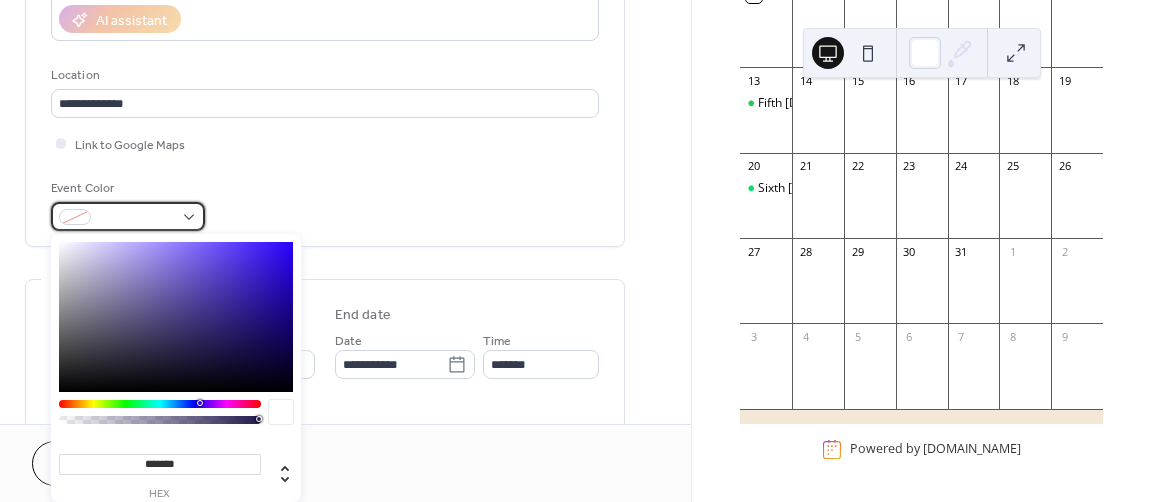 click at bounding box center [128, 216] 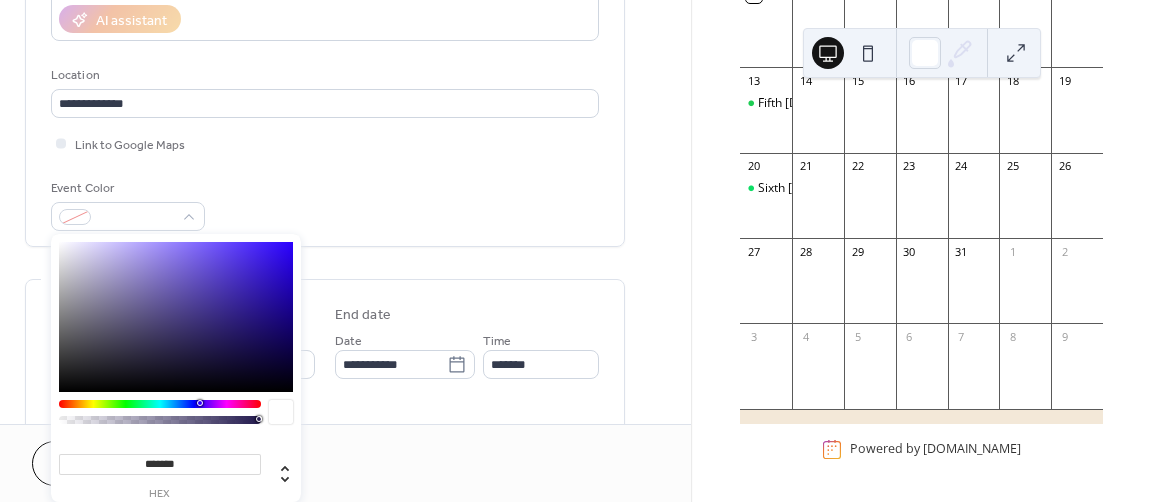click at bounding box center [160, 404] 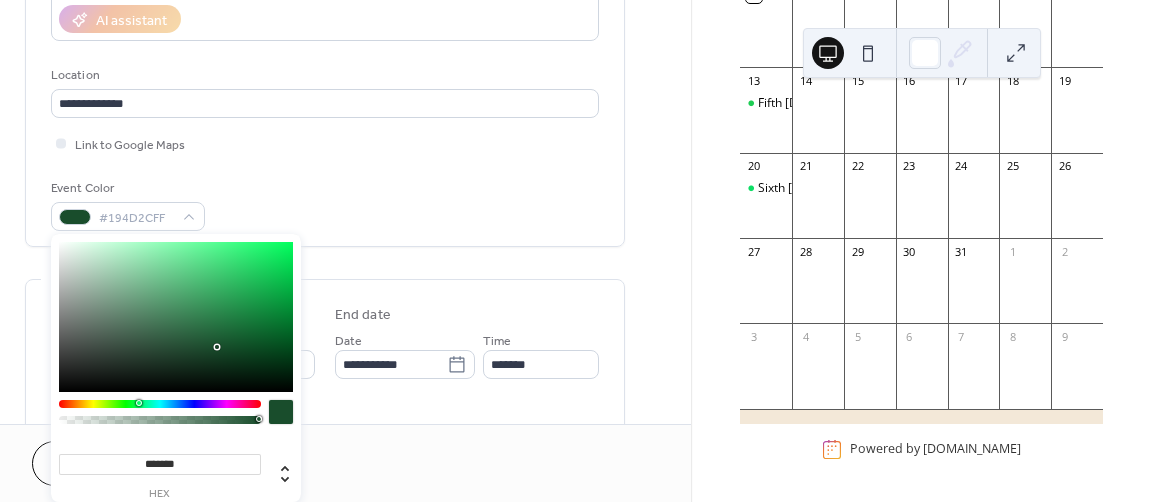 type on "*******" 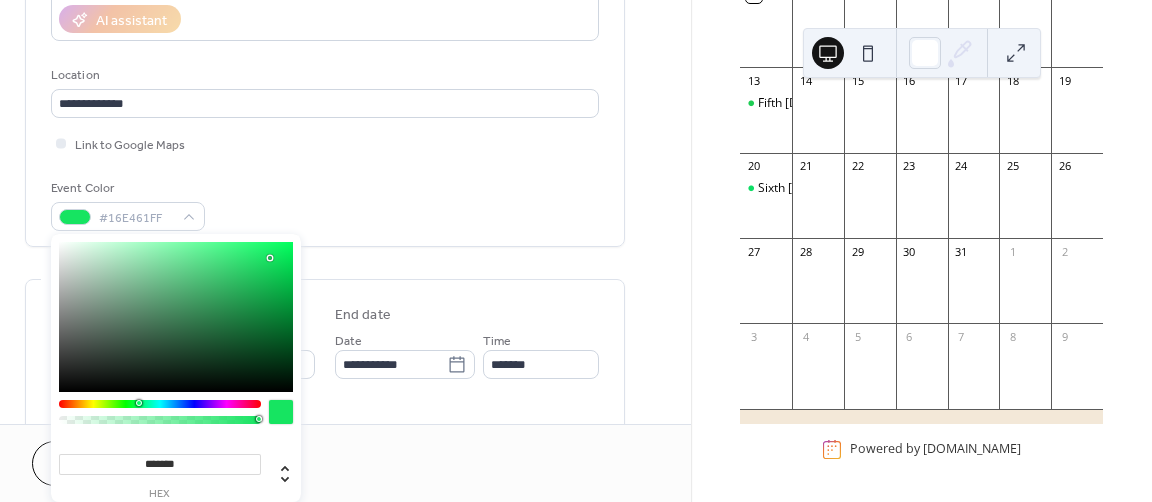 click at bounding box center [176, 317] 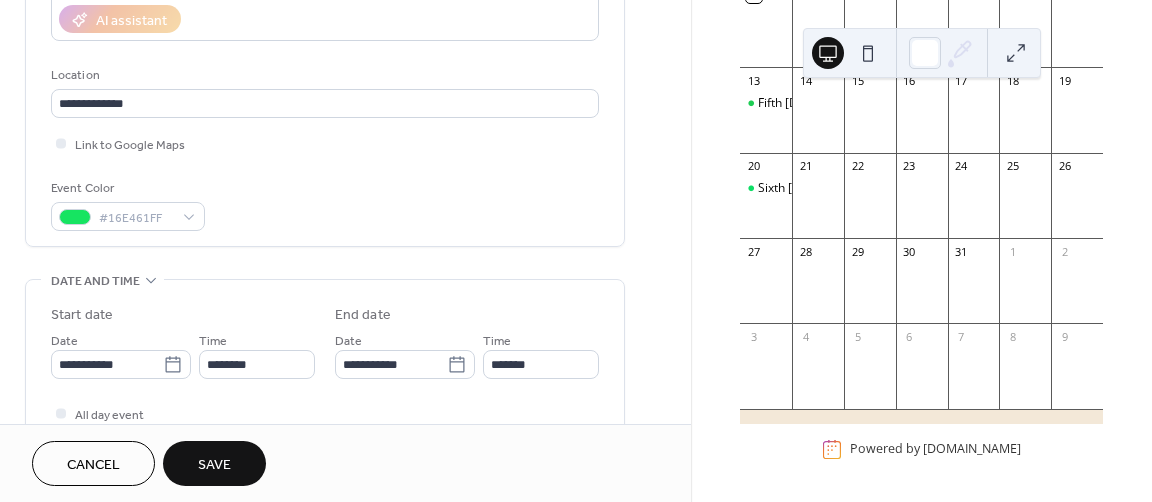 click on "Event Color #16E461FF" at bounding box center (325, 204) 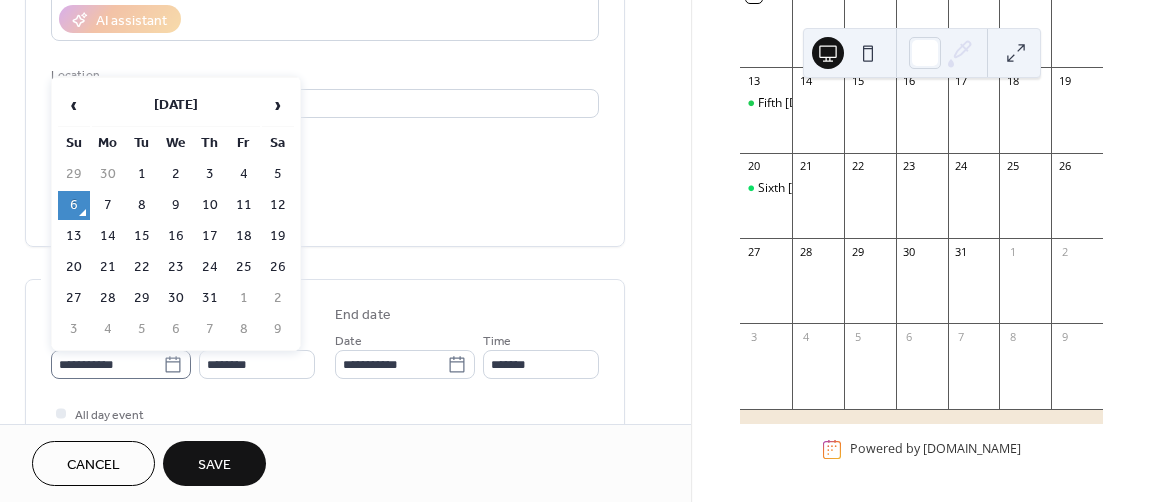 click 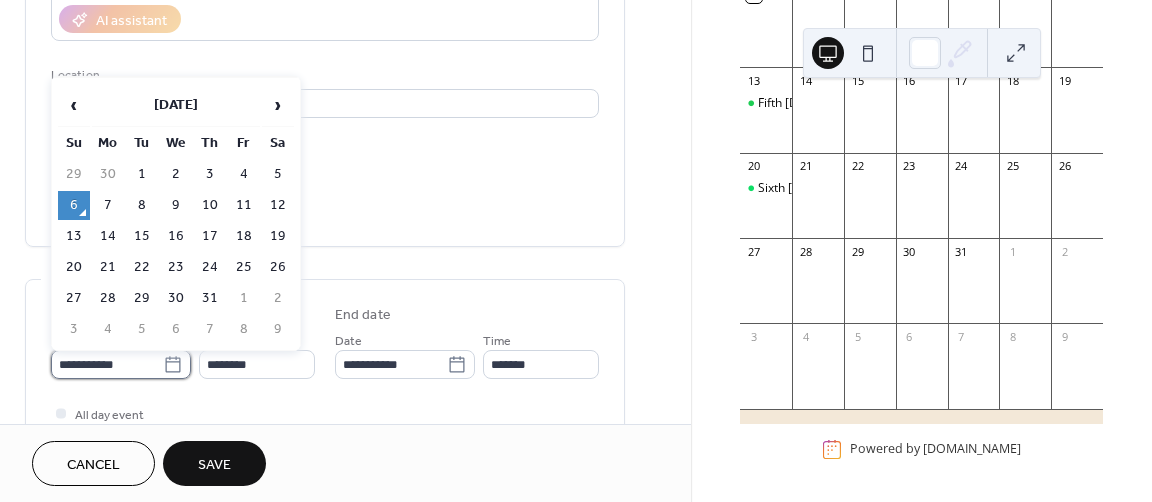 click on "**********" at bounding box center (107, 364) 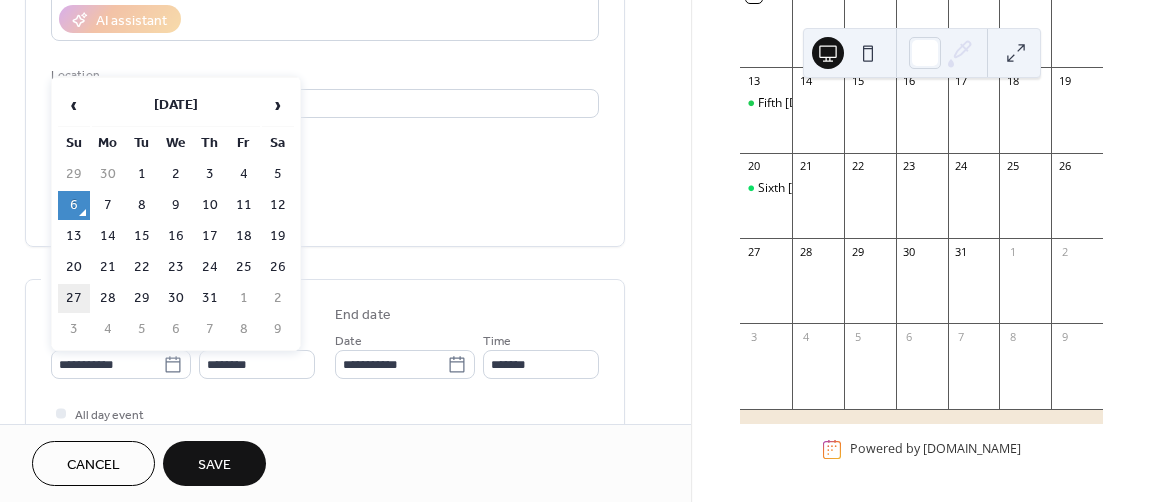 click on "27" at bounding box center [74, 298] 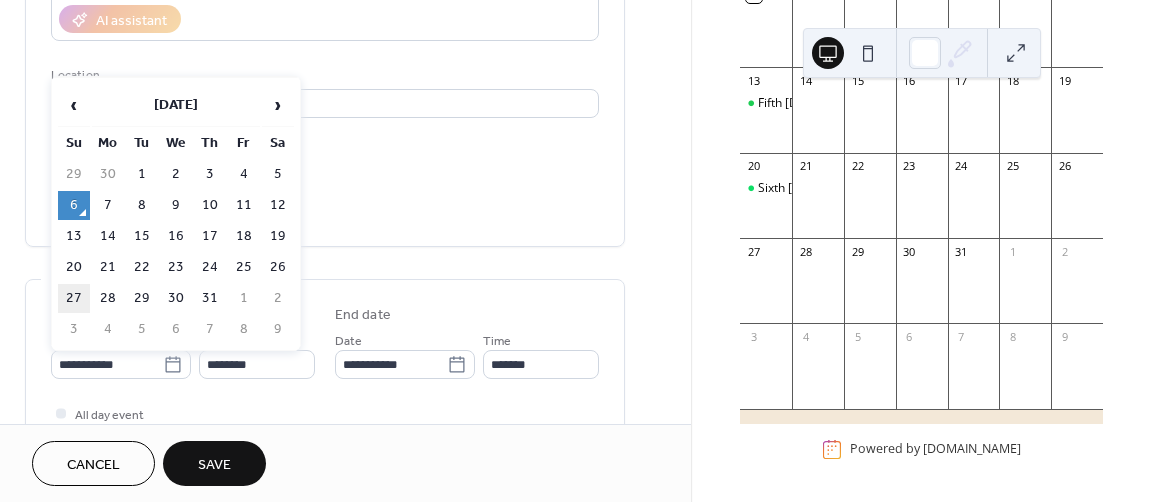 type on "**********" 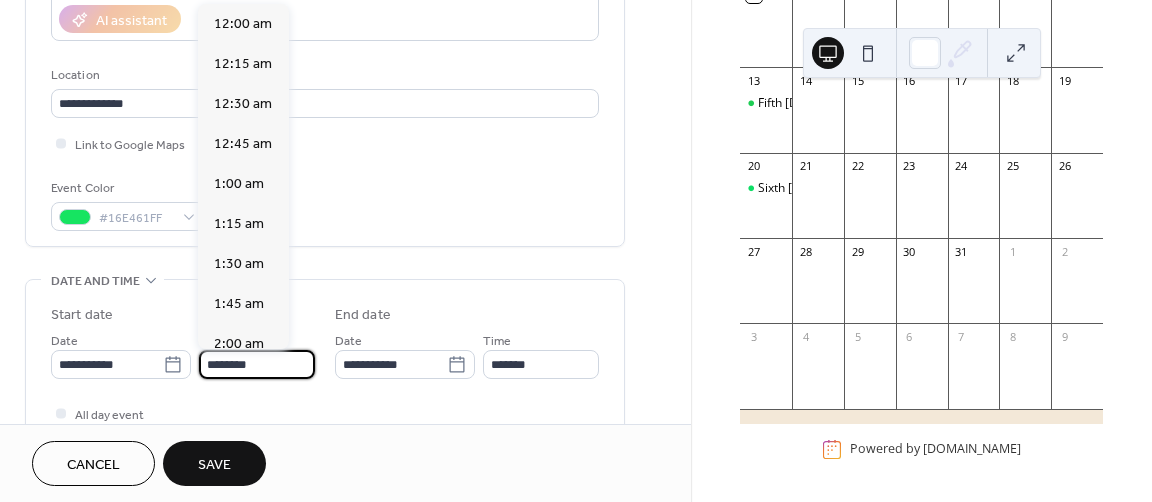 scroll, scrollTop: 1936, scrollLeft: 0, axis: vertical 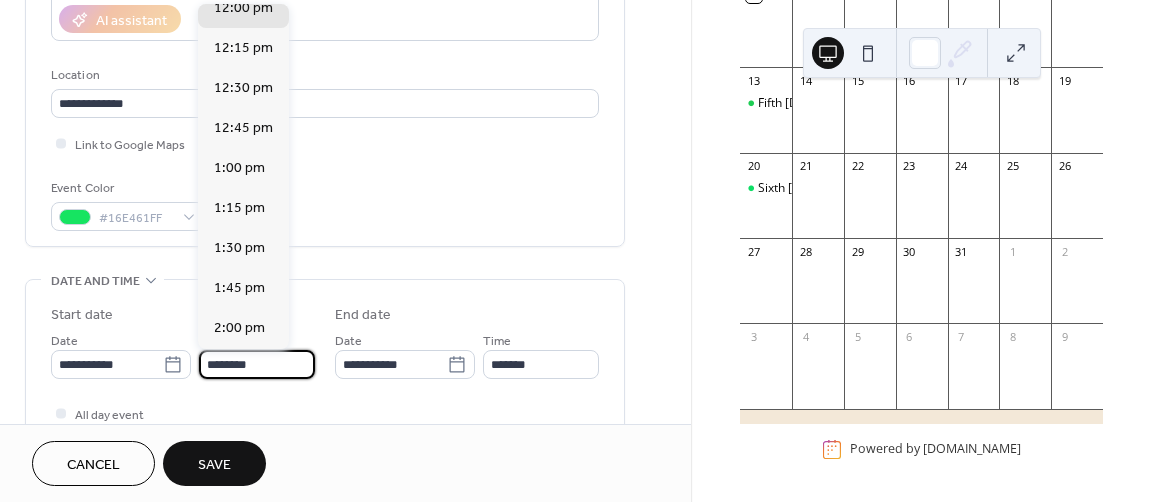 click on "********" at bounding box center [257, 364] 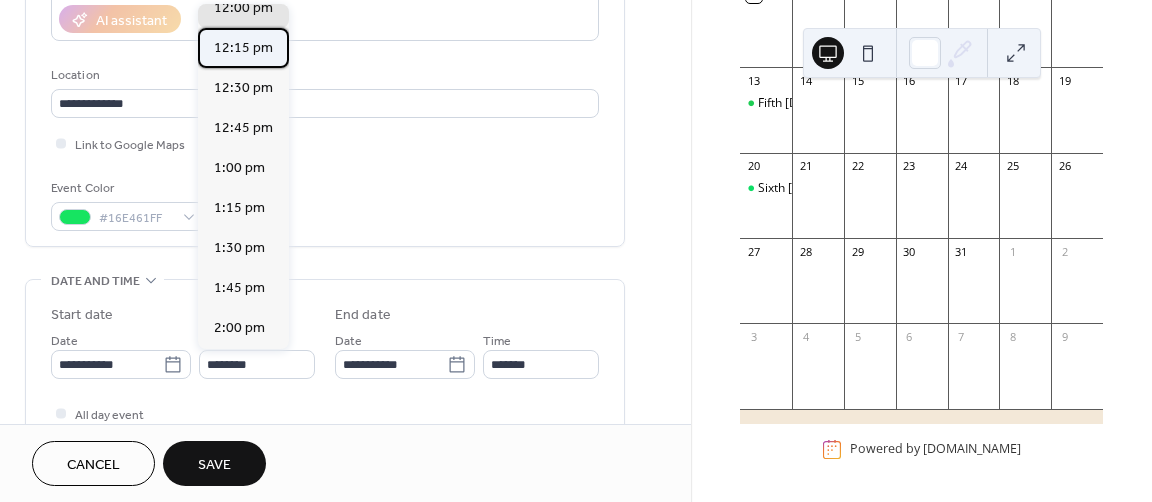 click on "12:15 pm" at bounding box center (243, 48) 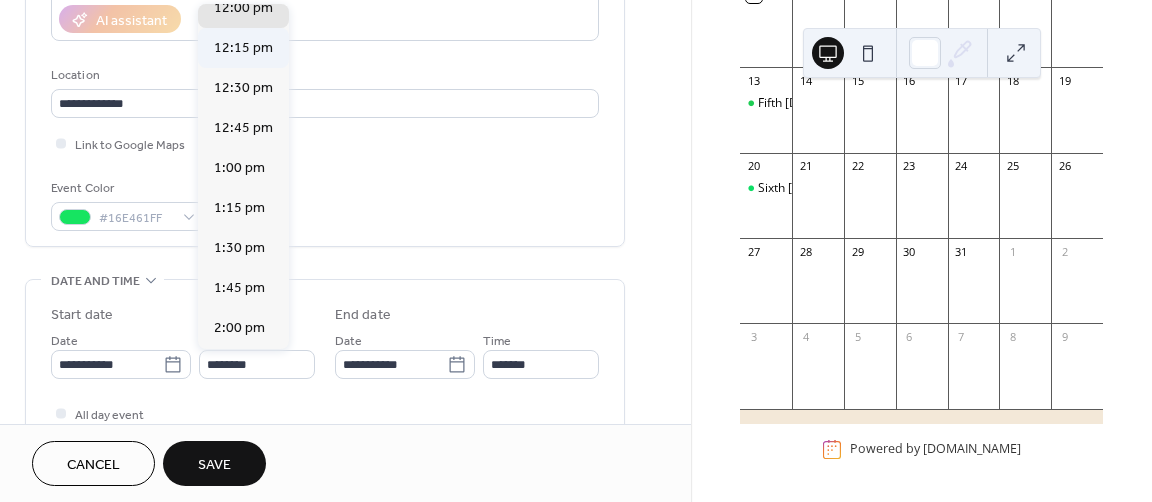 type on "********" 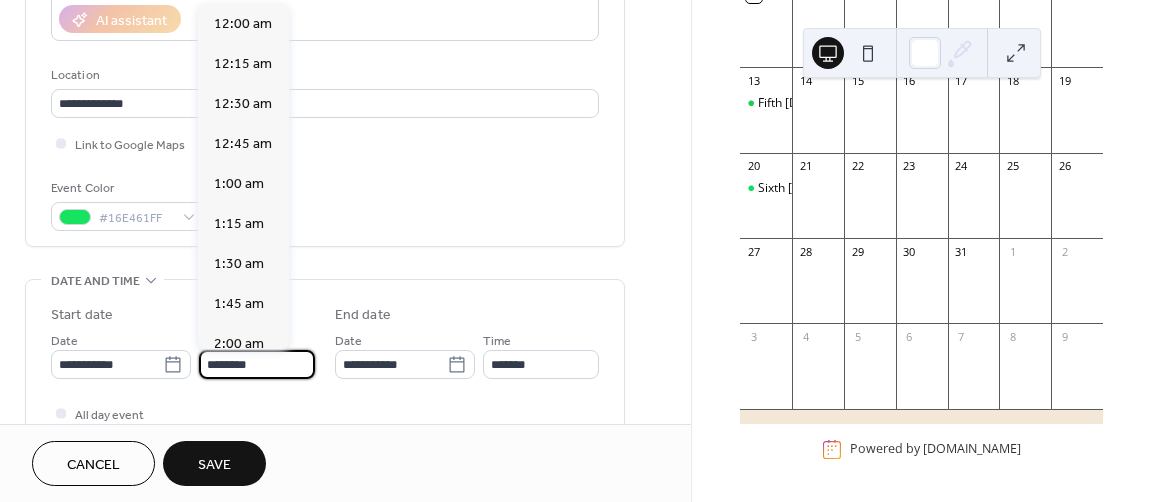 click on "********" at bounding box center (257, 364) 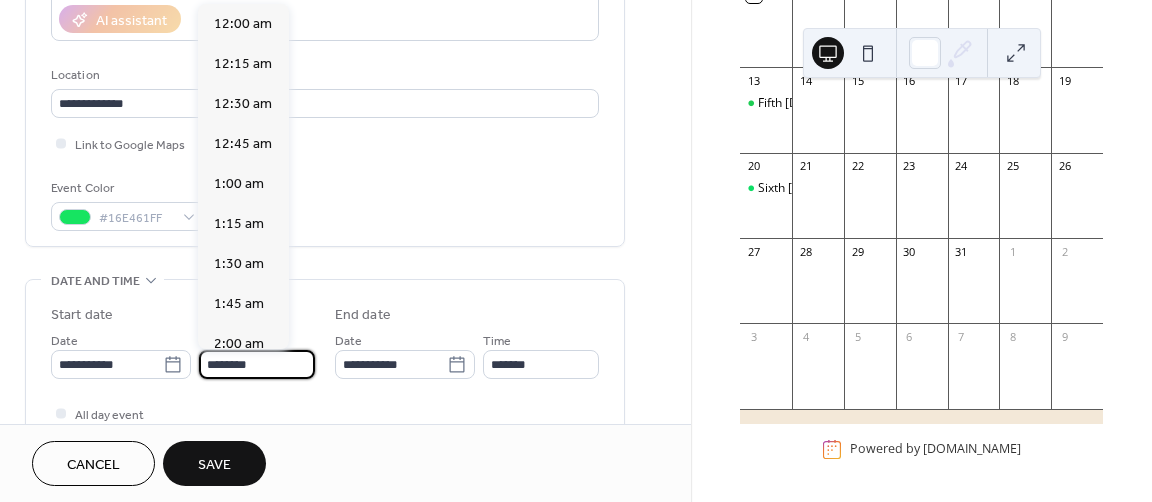 scroll, scrollTop: 1976, scrollLeft: 0, axis: vertical 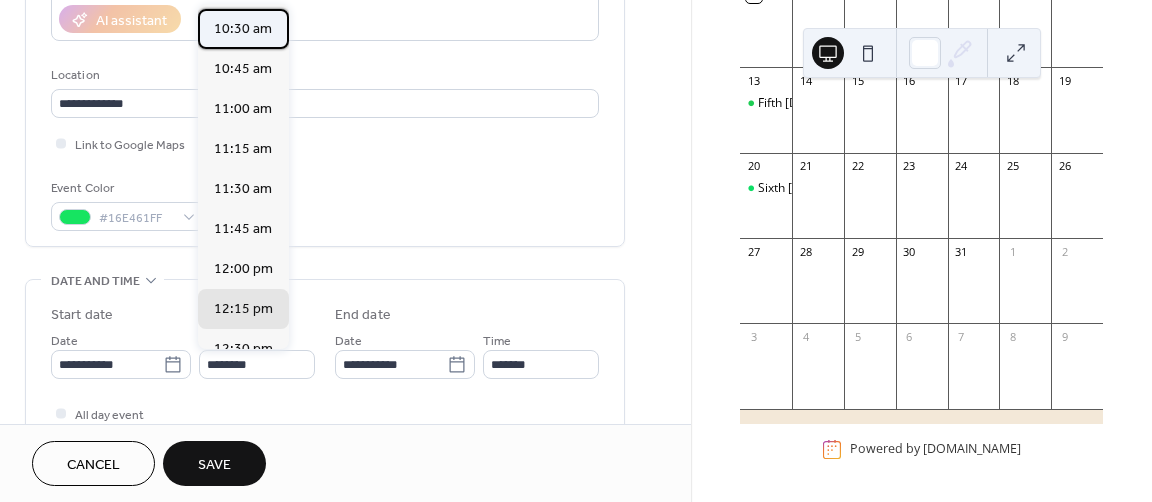 click on "10:30 am" at bounding box center [243, 29] 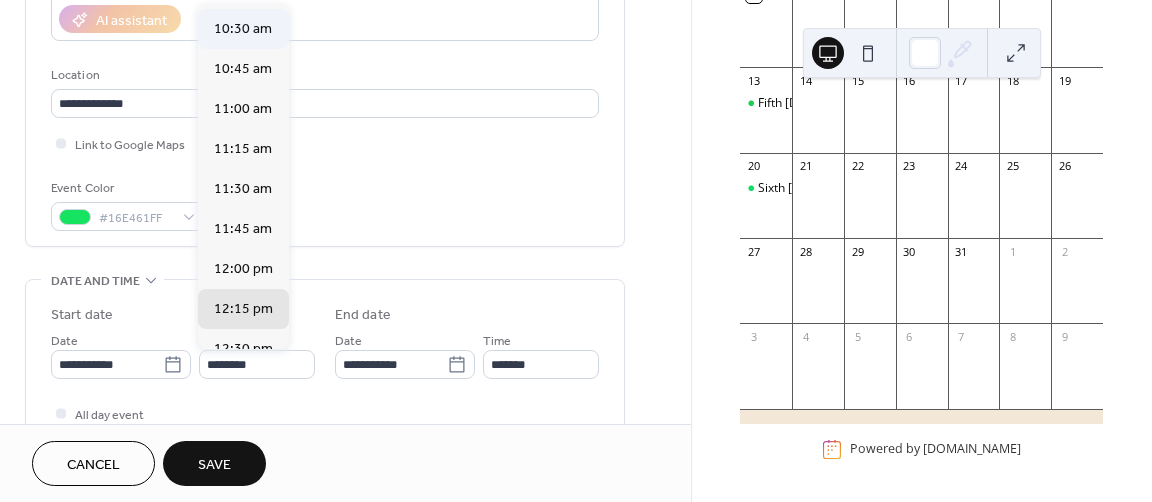 type on "********" 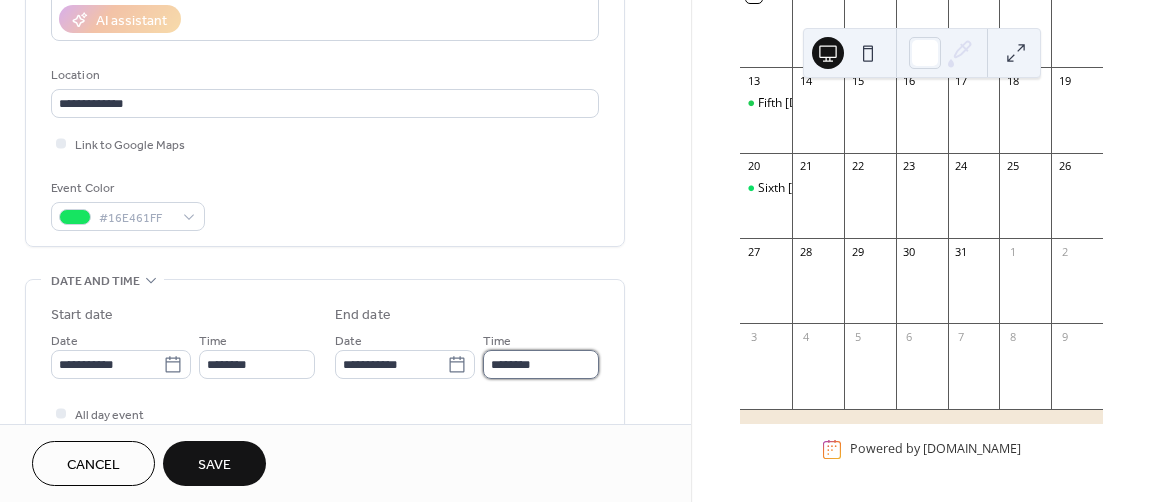 click on "********" at bounding box center (541, 364) 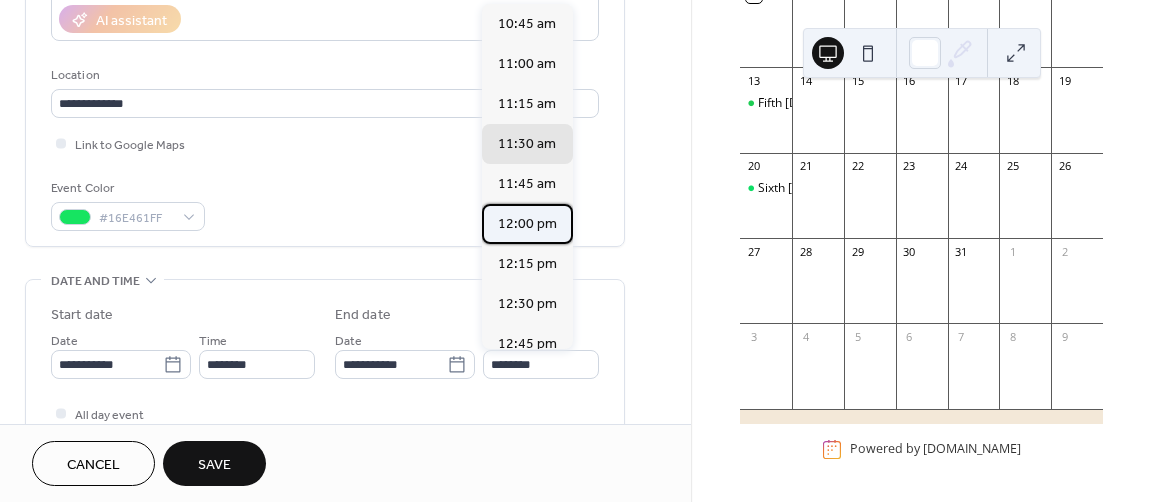 click on "12:00 pm" at bounding box center (527, 224) 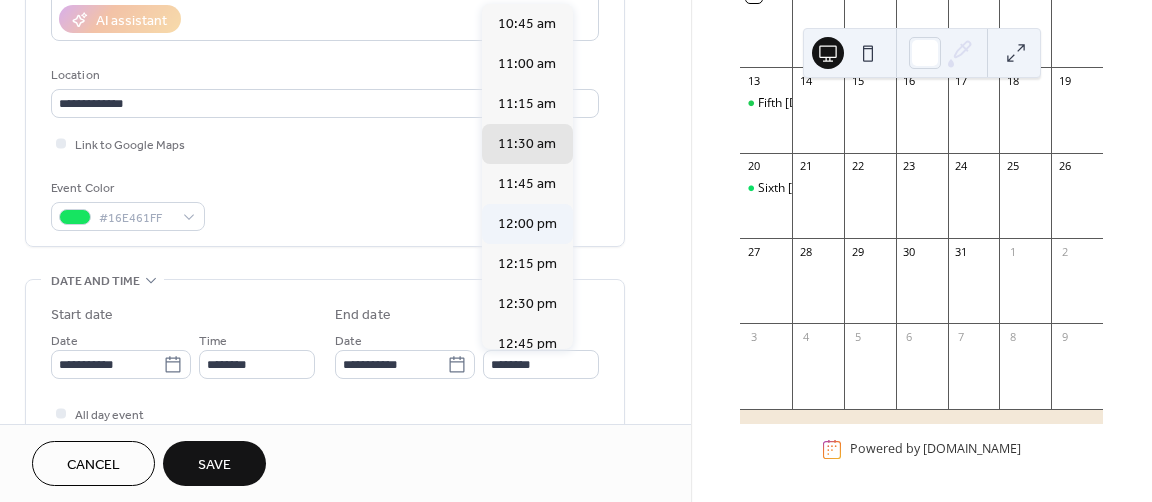 type on "********" 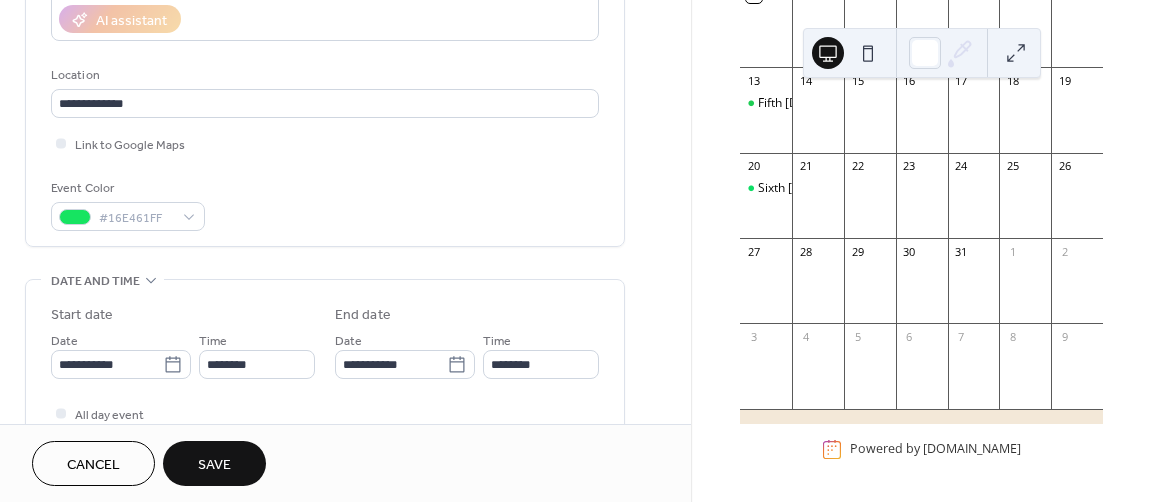 scroll, scrollTop: 743, scrollLeft: 0, axis: vertical 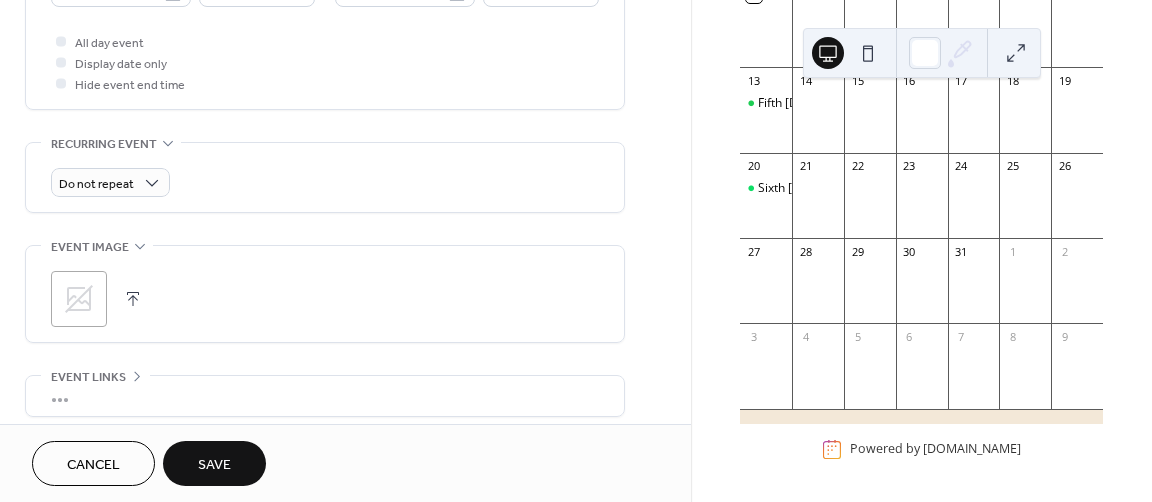 click at bounding box center [133, 299] 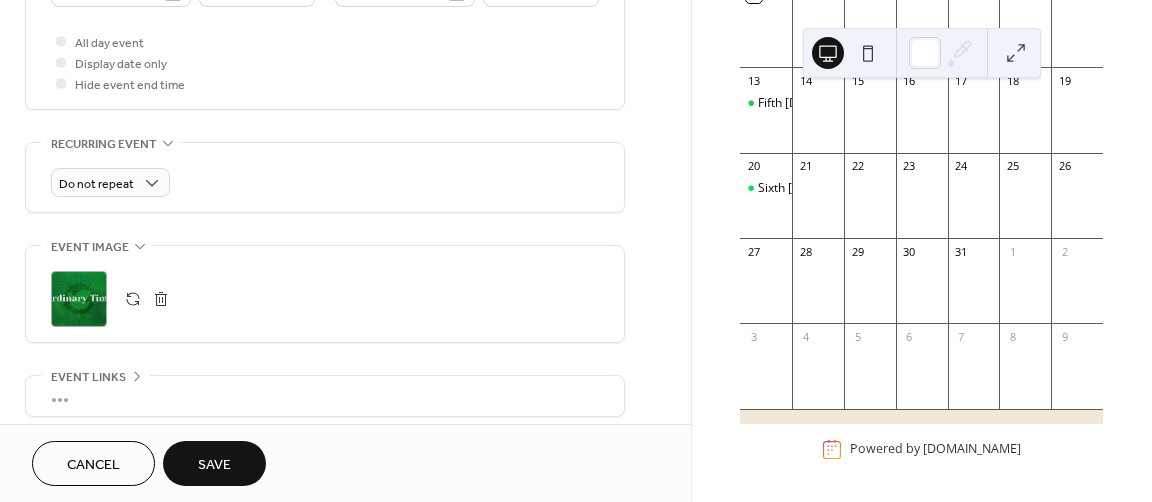 click on "[DATE] 6 [DATE] Sun Mon Tue Wed Thu Fri Sat 29 30 1 2 3 4 5 6 7 8 9 10 11 12 13 Fifth [DATE] After [DATE] 14 15 16 17 18 19 20 Sixth [DATE] After [DATE] 21 22 23 24 25 26 27 28 29 30 31 1 2 3 4 5 6 7 8 9 Powered by   [DOMAIN_NAME]" at bounding box center (921, 251) 